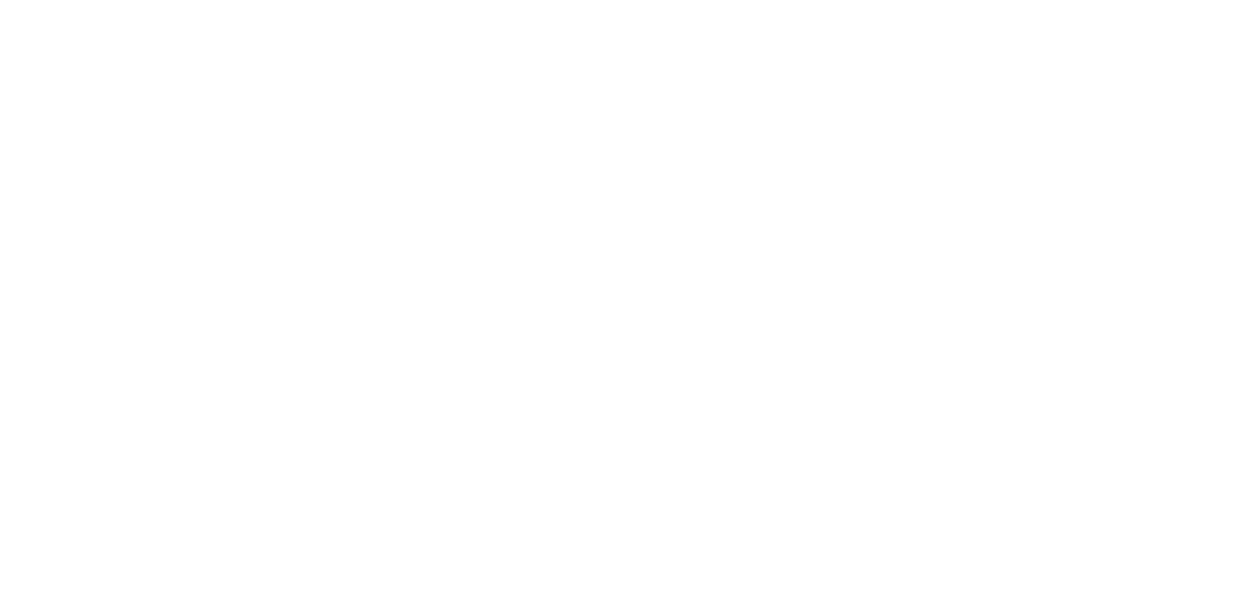 scroll, scrollTop: 0, scrollLeft: 0, axis: both 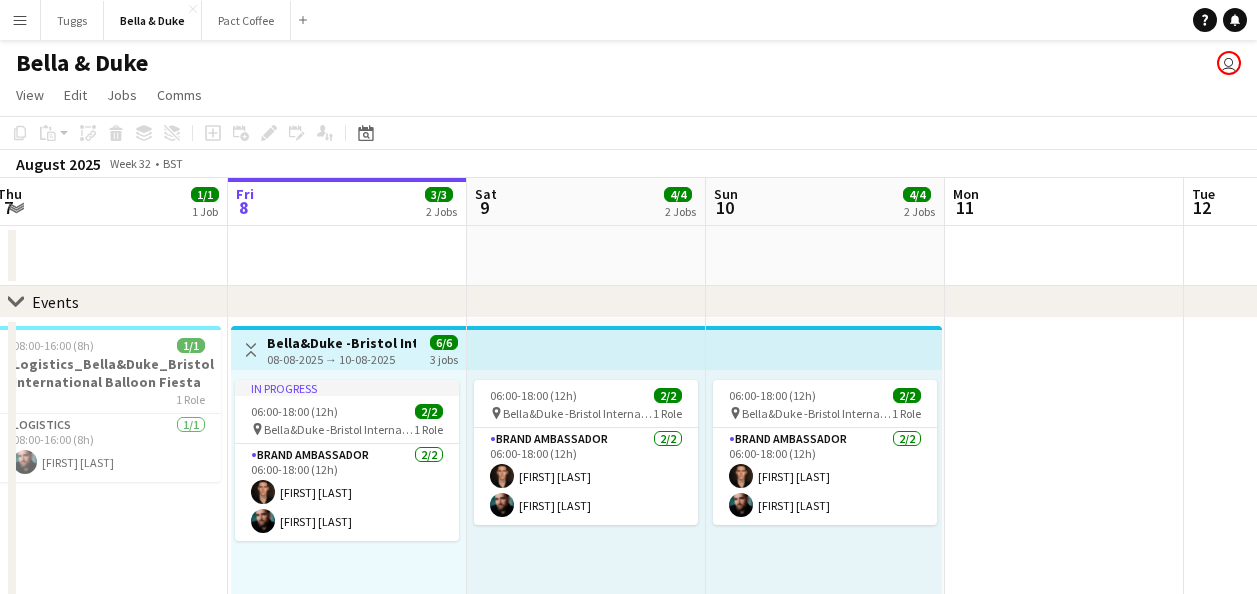 drag, startPoint x: 809, startPoint y: 288, endPoint x: 139, endPoint y: 332, distance: 671.44324 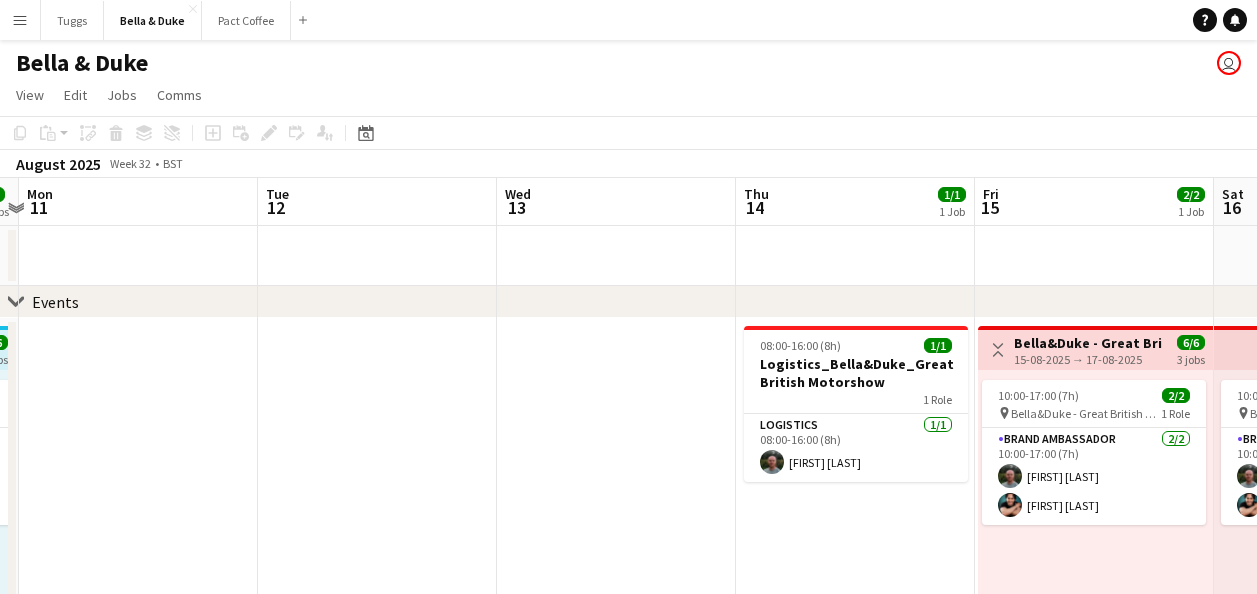 drag, startPoint x: 814, startPoint y: 271, endPoint x: 385, endPoint y: 305, distance: 430.3452 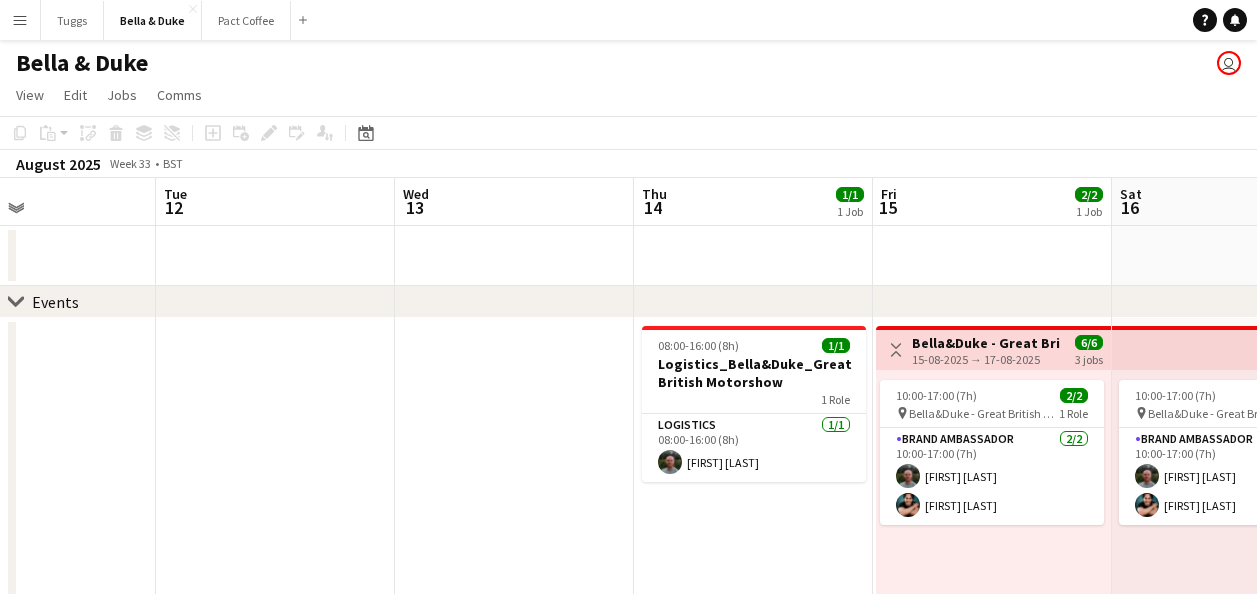 drag, startPoint x: 1018, startPoint y: 265, endPoint x: 835, endPoint y: 283, distance: 183.88312 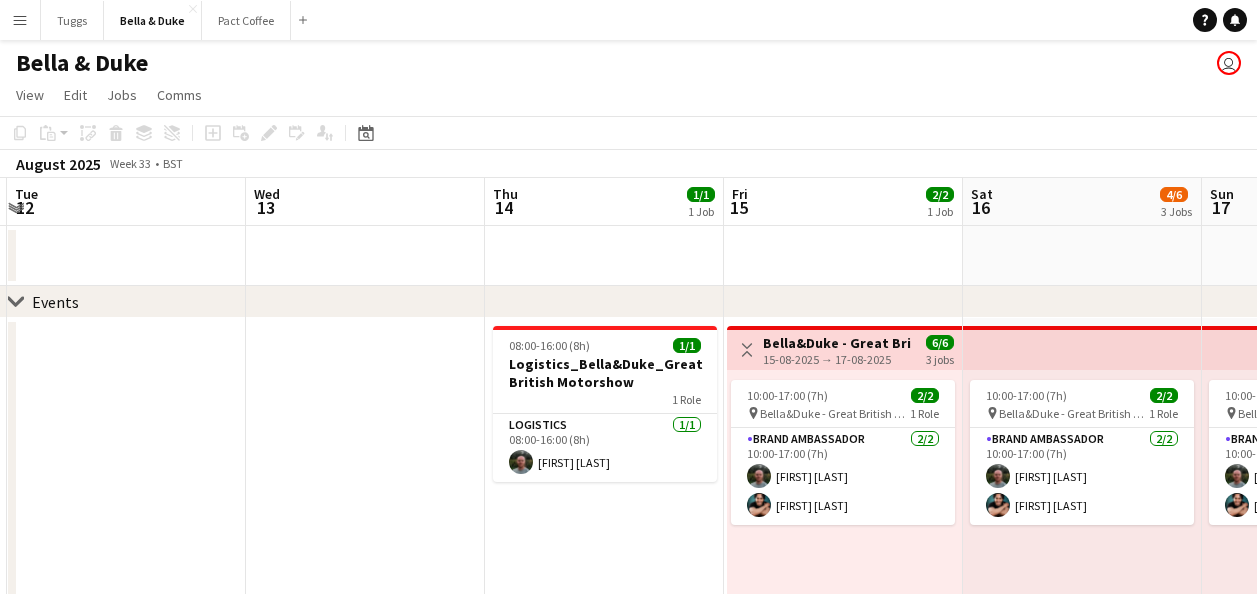 drag, startPoint x: 1024, startPoint y: 258, endPoint x: 685, endPoint y: 307, distance: 342.52298 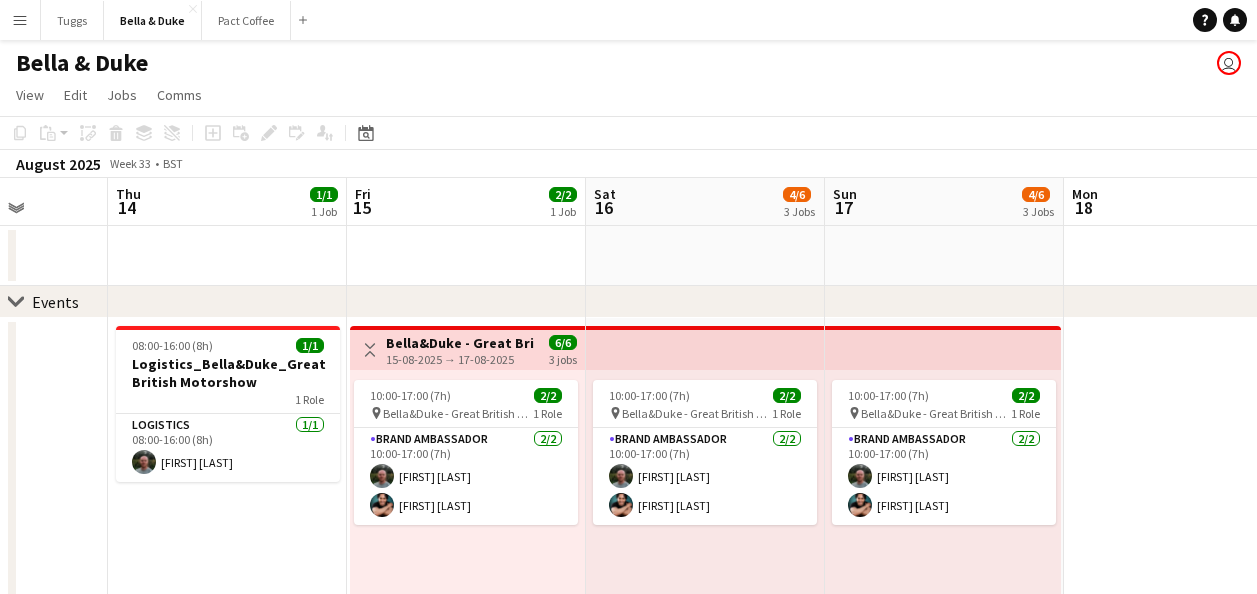 drag, startPoint x: 1120, startPoint y: 251, endPoint x: 525, endPoint y: 312, distance: 598.1187 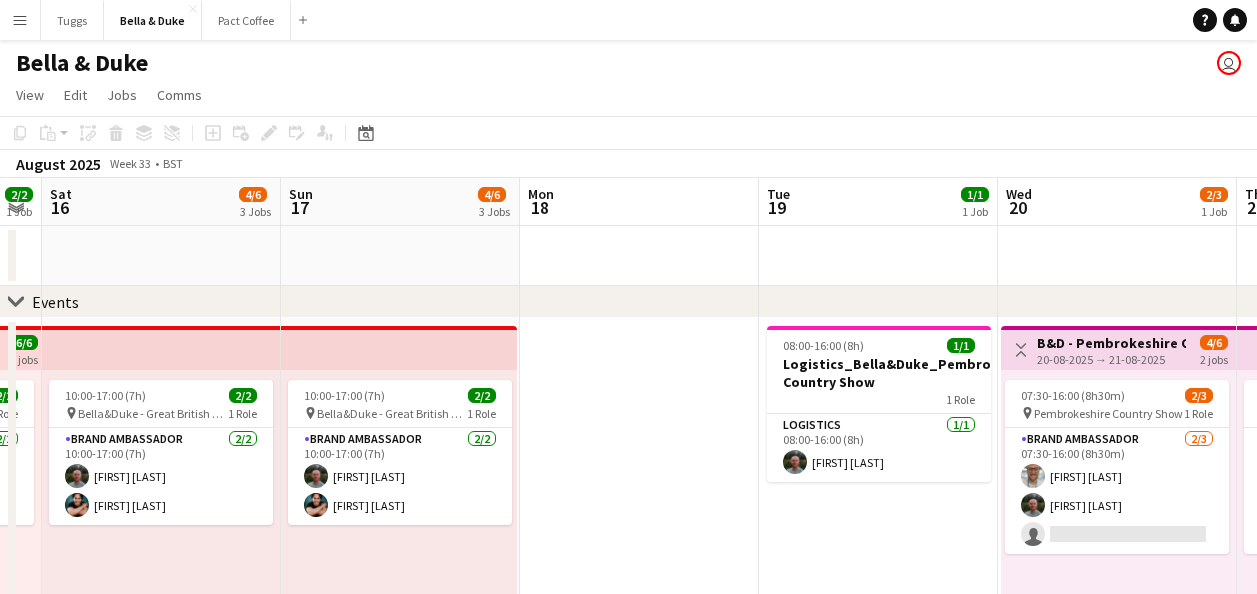 drag, startPoint x: 1191, startPoint y: 227, endPoint x: 647, endPoint y: 279, distance: 546.4796 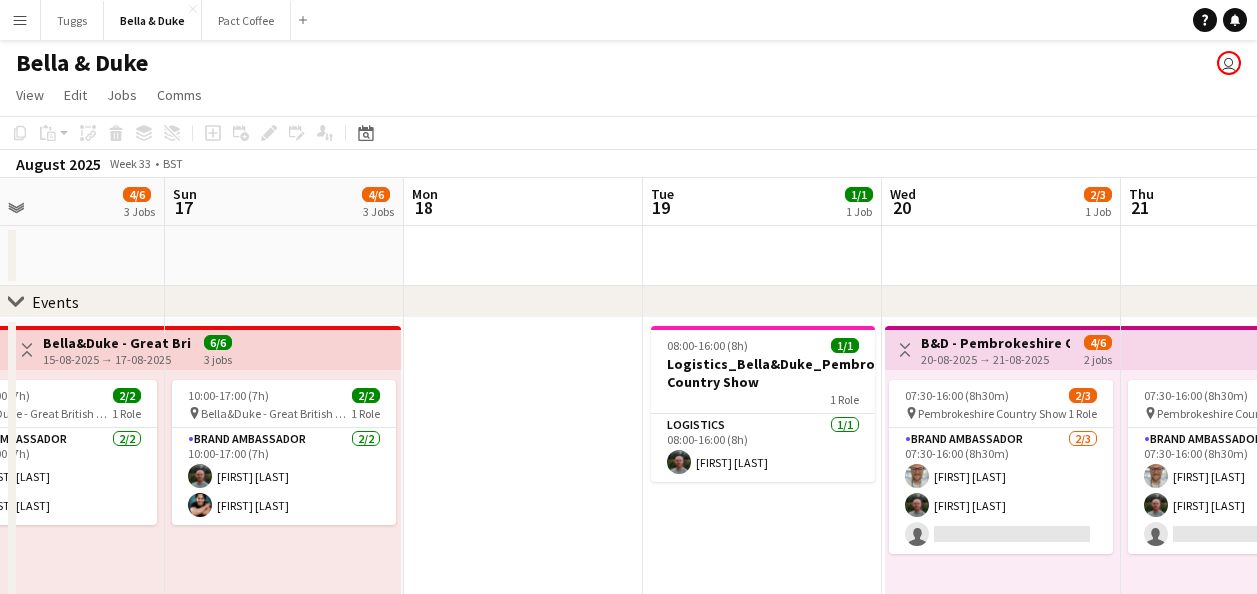 drag, startPoint x: 904, startPoint y: 275, endPoint x: 698, endPoint y: 291, distance: 206.62042 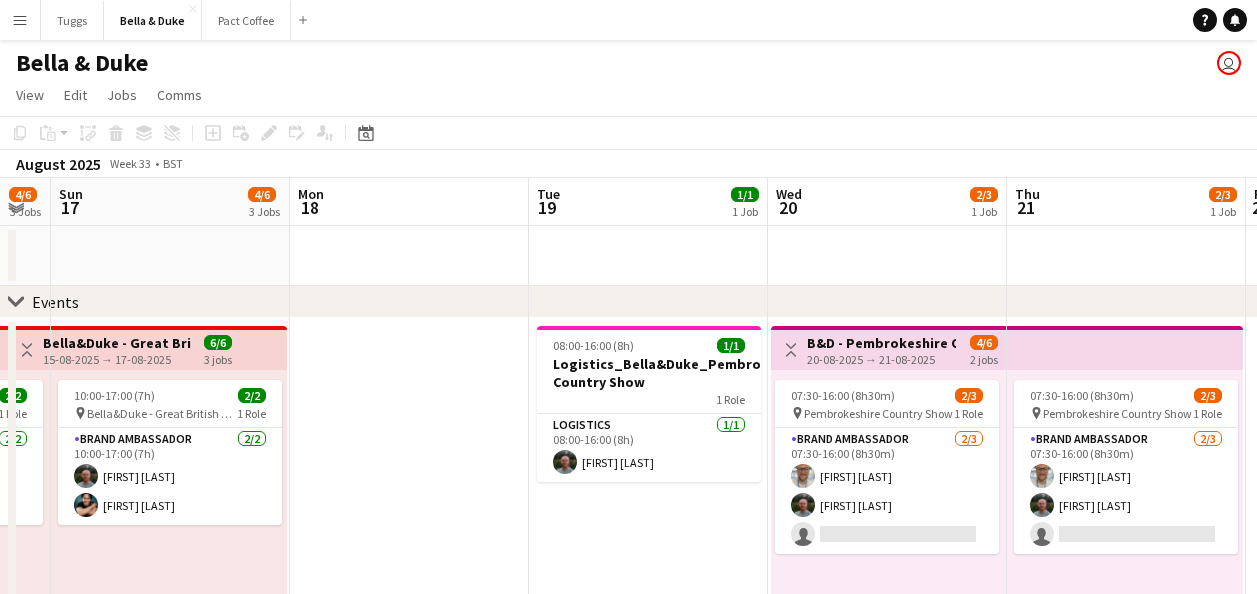 drag, startPoint x: 914, startPoint y: 270, endPoint x: 661, endPoint y: 302, distance: 255.01569 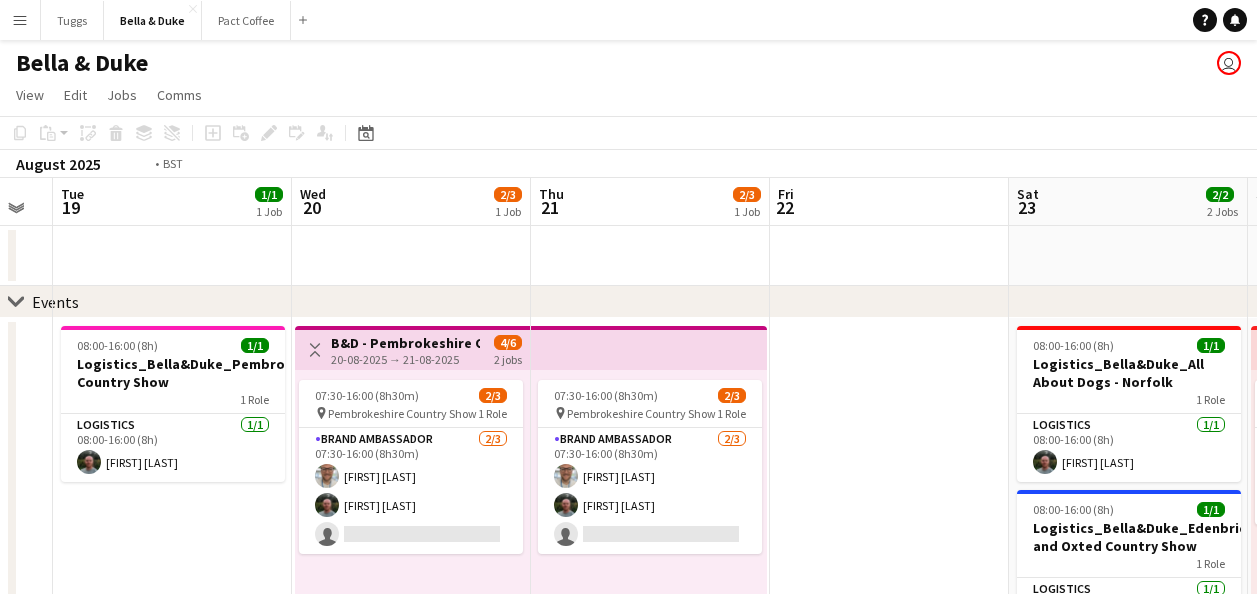 drag, startPoint x: 800, startPoint y: 273, endPoint x: 313, endPoint y: 273, distance: 487 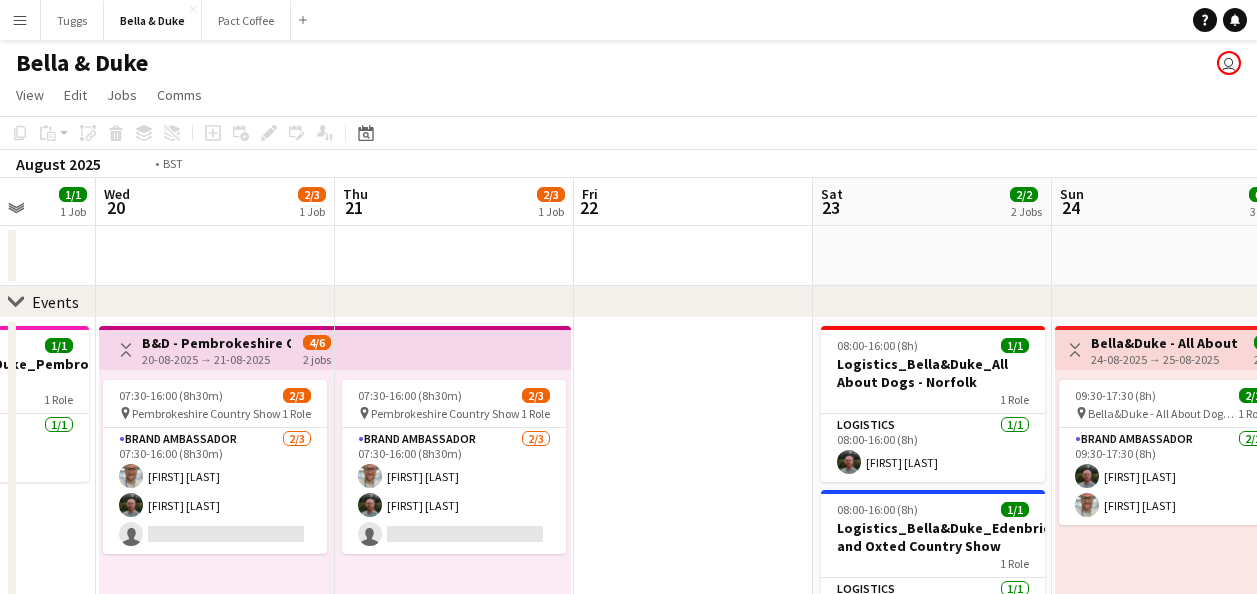 drag, startPoint x: 956, startPoint y: 273, endPoint x: 1275, endPoint y: 276, distance: 319.0141 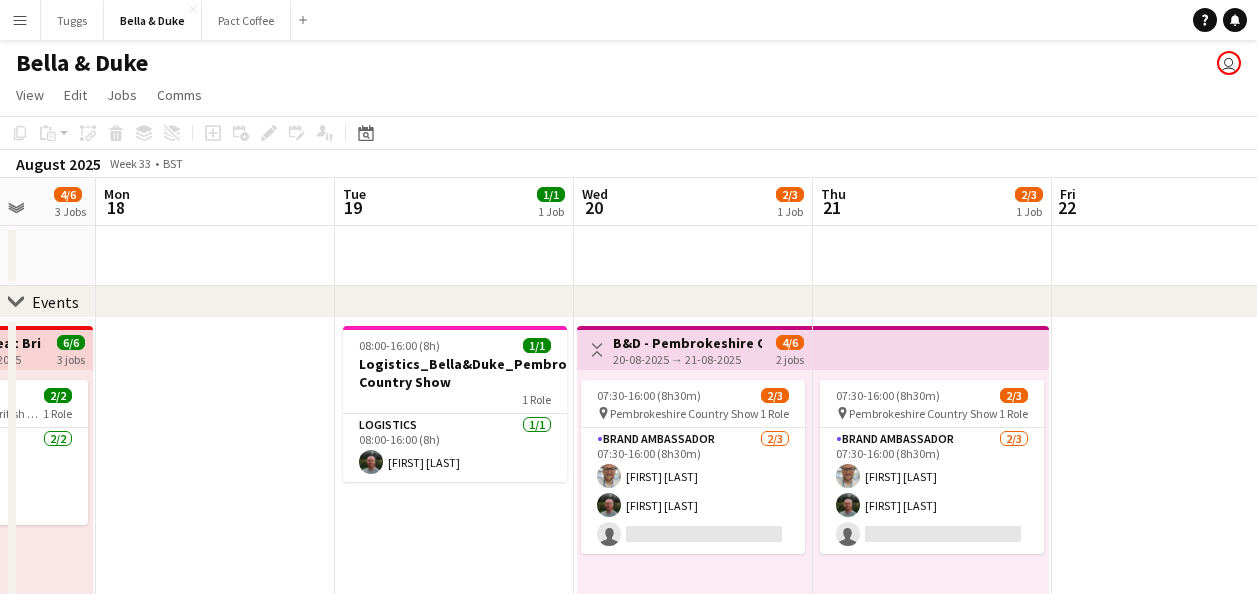 scroll, scrollTop: 0, scrollLeft: 405, axis: horizontal 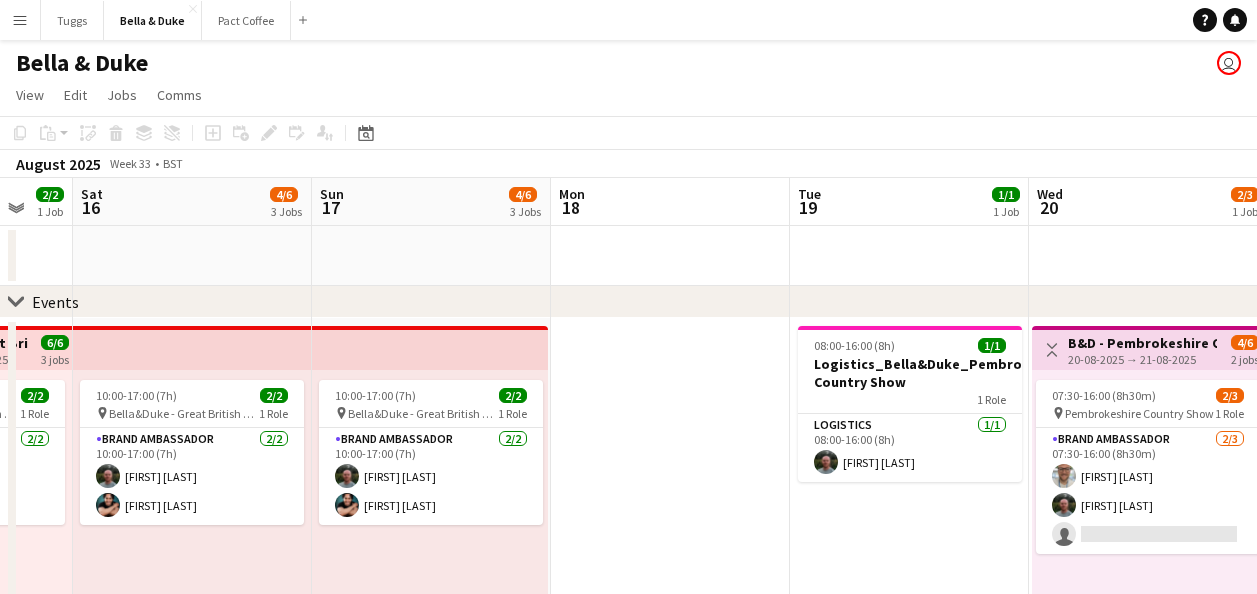 drag, startPoint x: 493, startPoint y: 264, endPoint x: 932, endPoint y: 256, distance: 439.07288 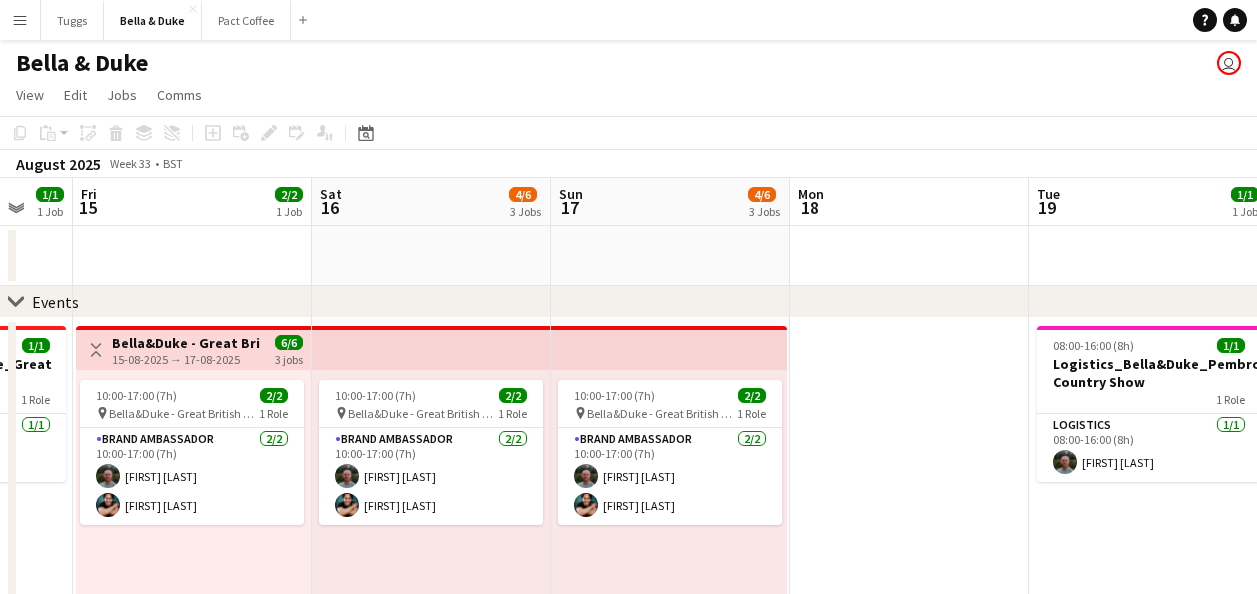 scroll, scrollTop: 0, scrollLeft: 551, axis: horizontal 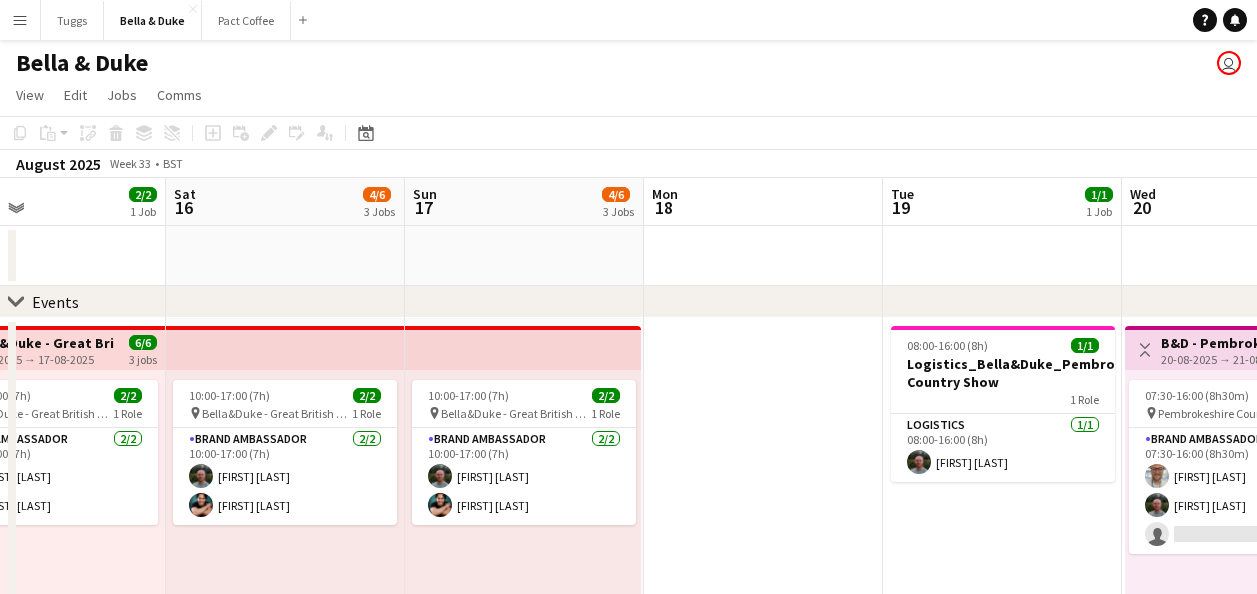 drag, startPoint x: 496, startPoint y: 264, endPoint x: 669, endPoint y: 292, distance: 175.25125 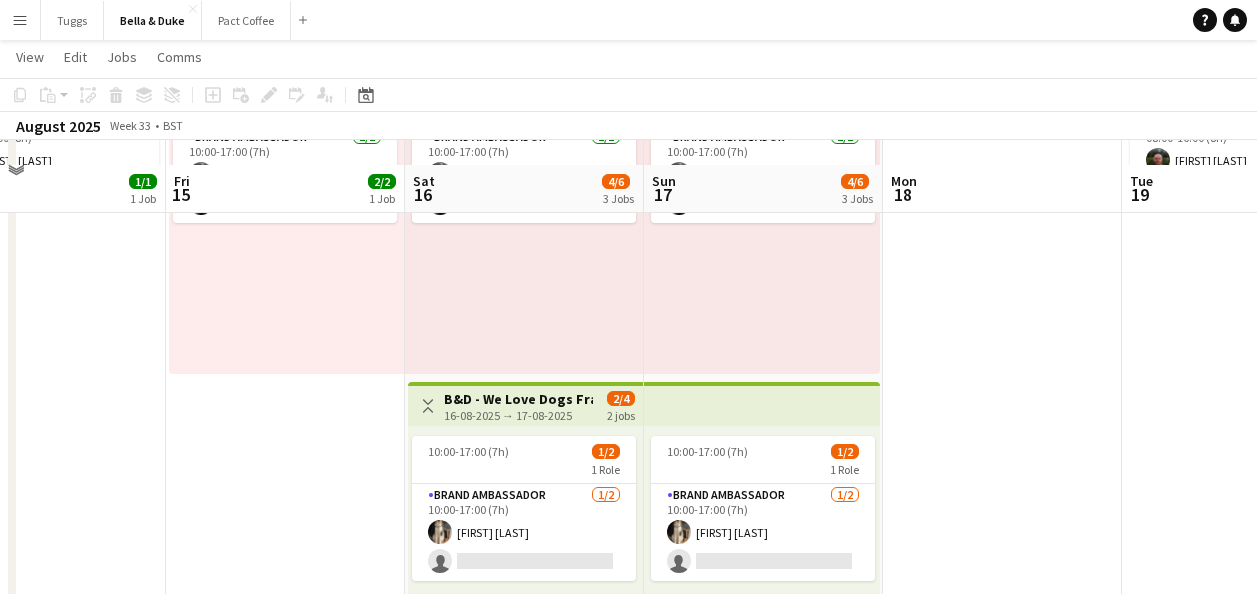 scroll, scrollTop: 500, scrollLeft: 0, axis: vertical 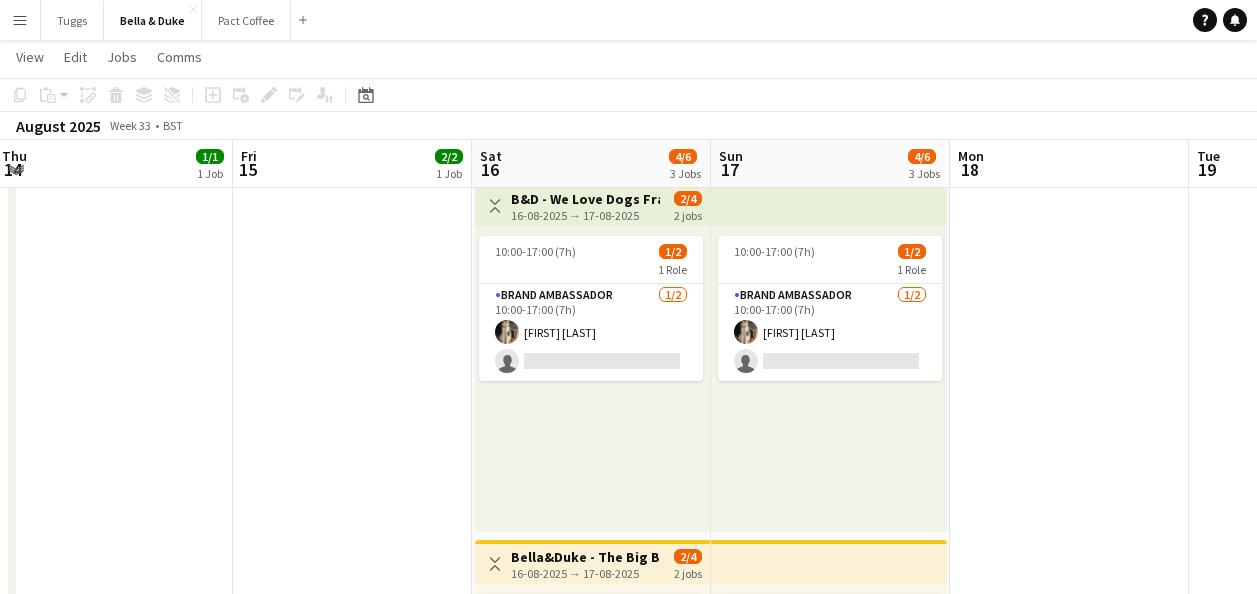 drag, startPoint x: 328, startPoint y: 475, endPoint x: 879, endPoint y: 536, distance: 554.36633 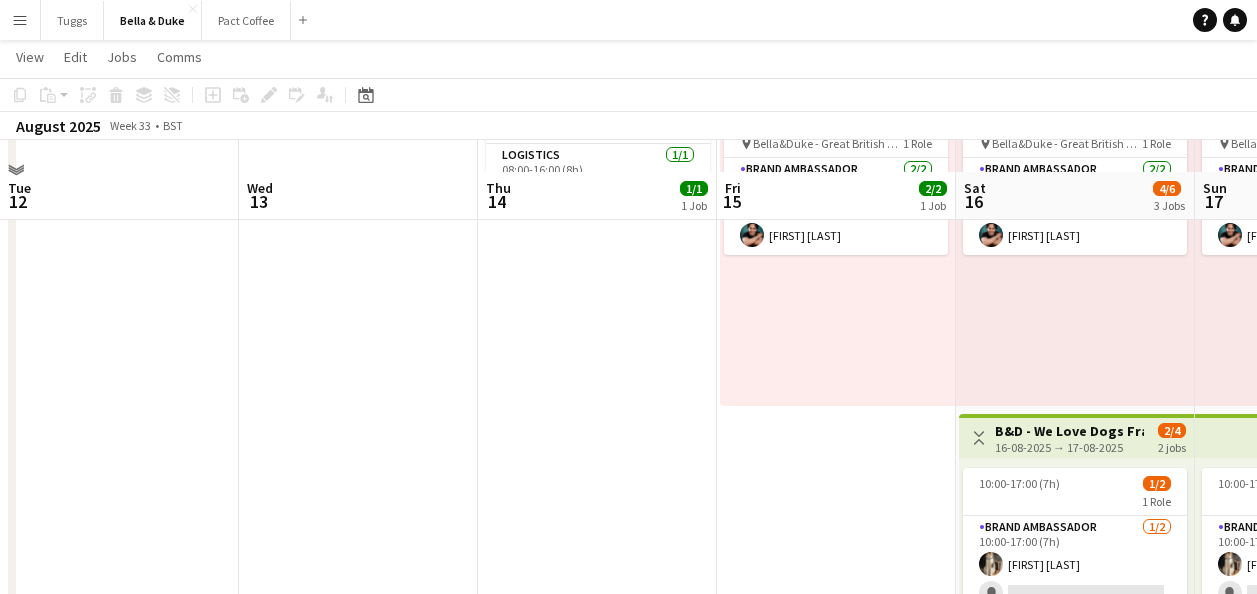 scroll, scrollTop: 300, scrollLeft: 0, axis: vertical 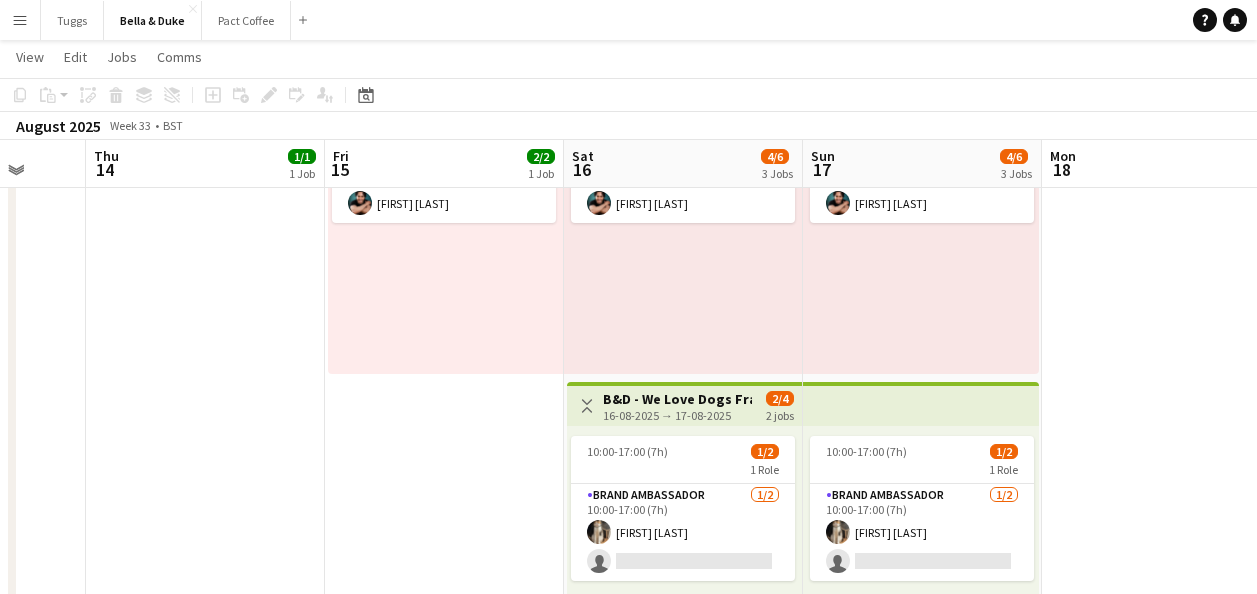 drag, startPoint x: 849, startPoint y: 496, endPoint x: 263, endPoint y: 518, distance: 586.41284 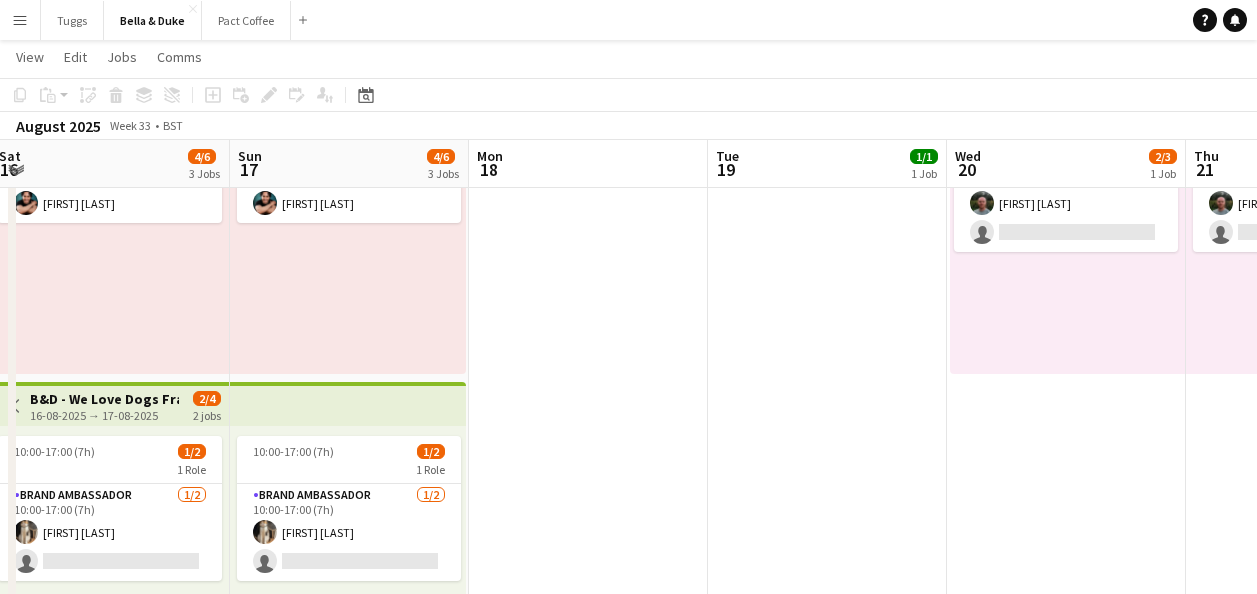 drag, startPoint x: 872, startPoint y: 402, endPoint x: 534, endPoint y: 415, distance: 338.2499 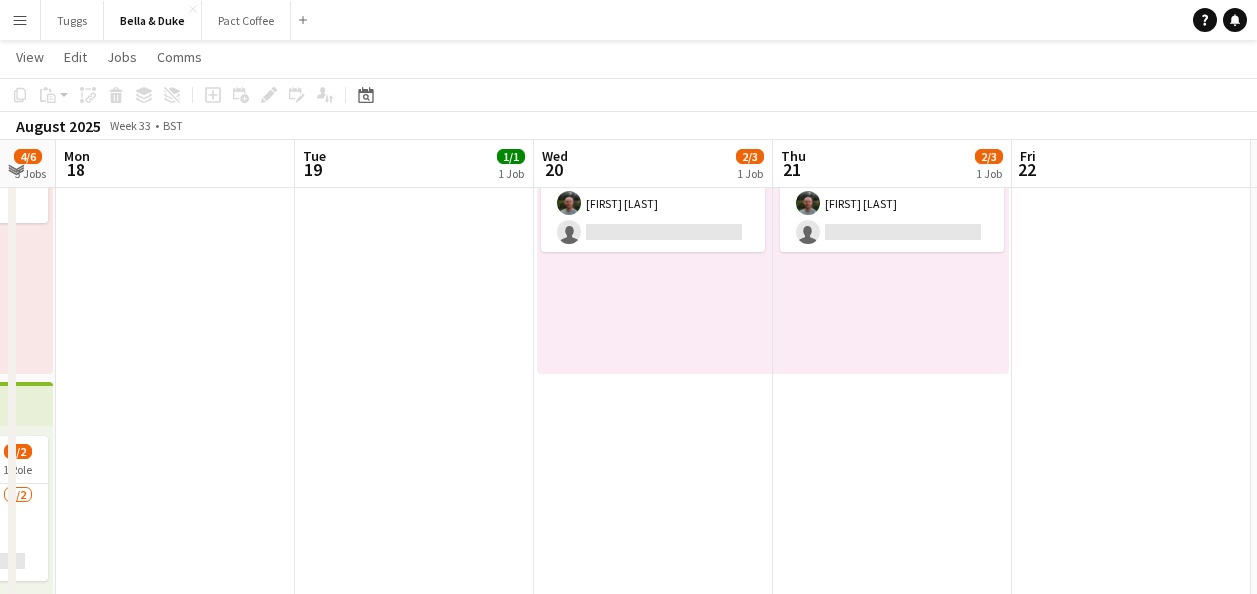 drag, startPoint x: 765, startPoint y: 408, endPoint x: 455, endPoint y: 408, distance: 310 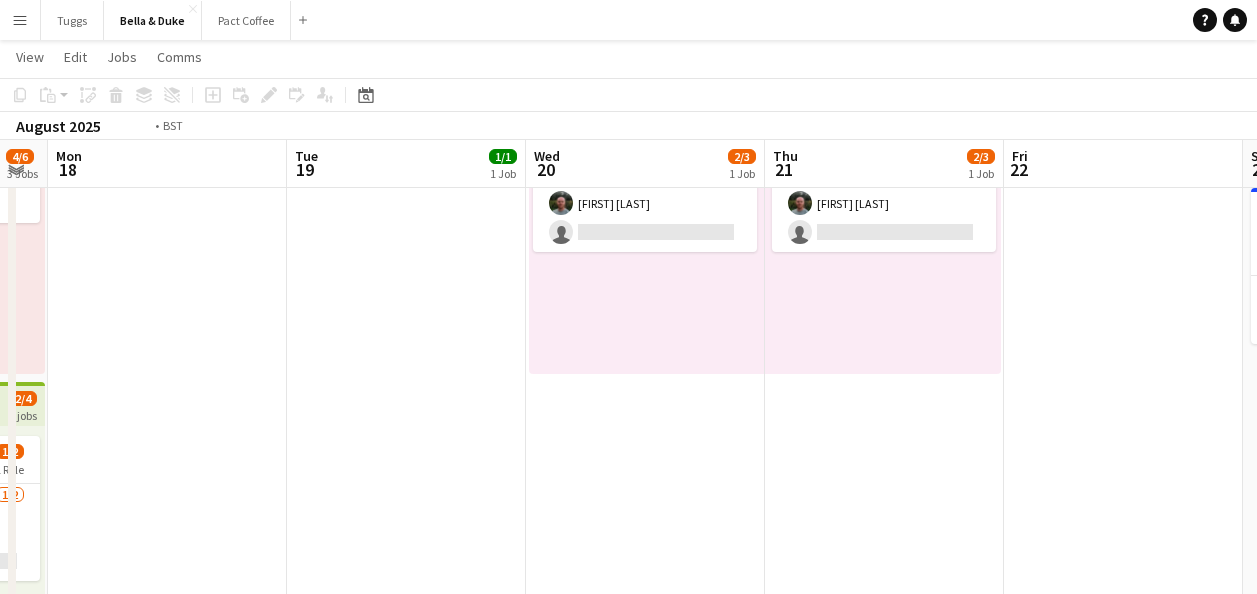 drag, startPoint x: 564, startPoint y: 408, endPoint x: 387, endPoint y: 406, distance: 177.01129 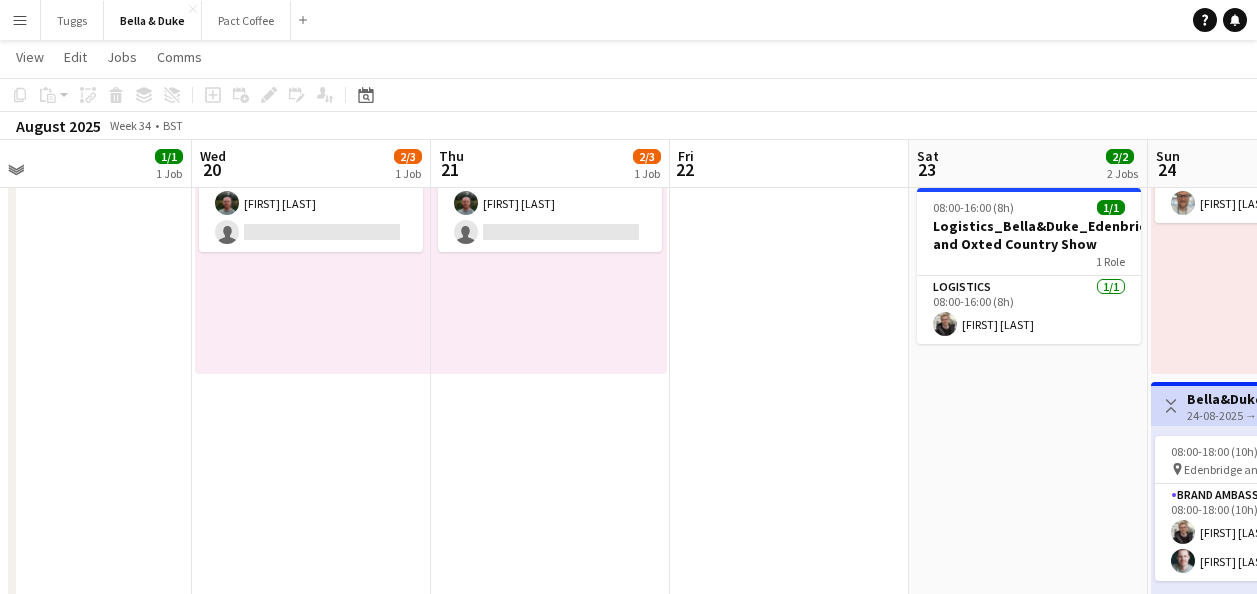 drag, startPoint x: 902, startPoint y: 446, endPoint x: 469, endPoint y: 440, distance: 433.04156 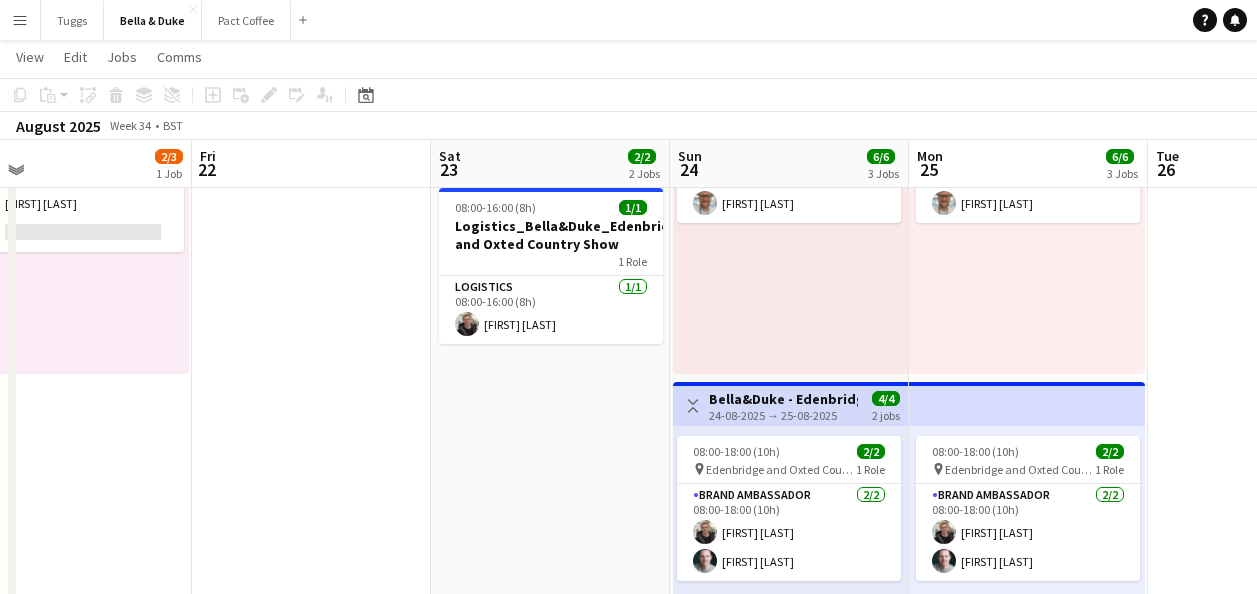 scroll, scrollTop: 0, scrollLeft: 763, axis: horizontal 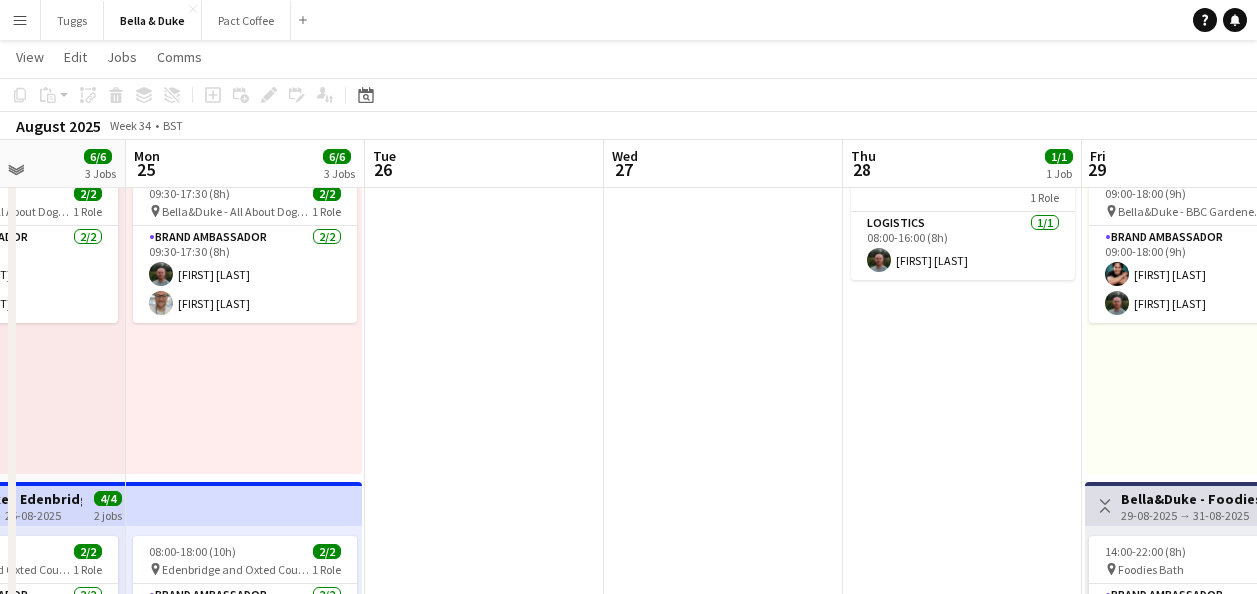 drag, startPoint x: 1197, startPoint y: 380, endPoint x: 413, endPoint y: 380, distance: 784 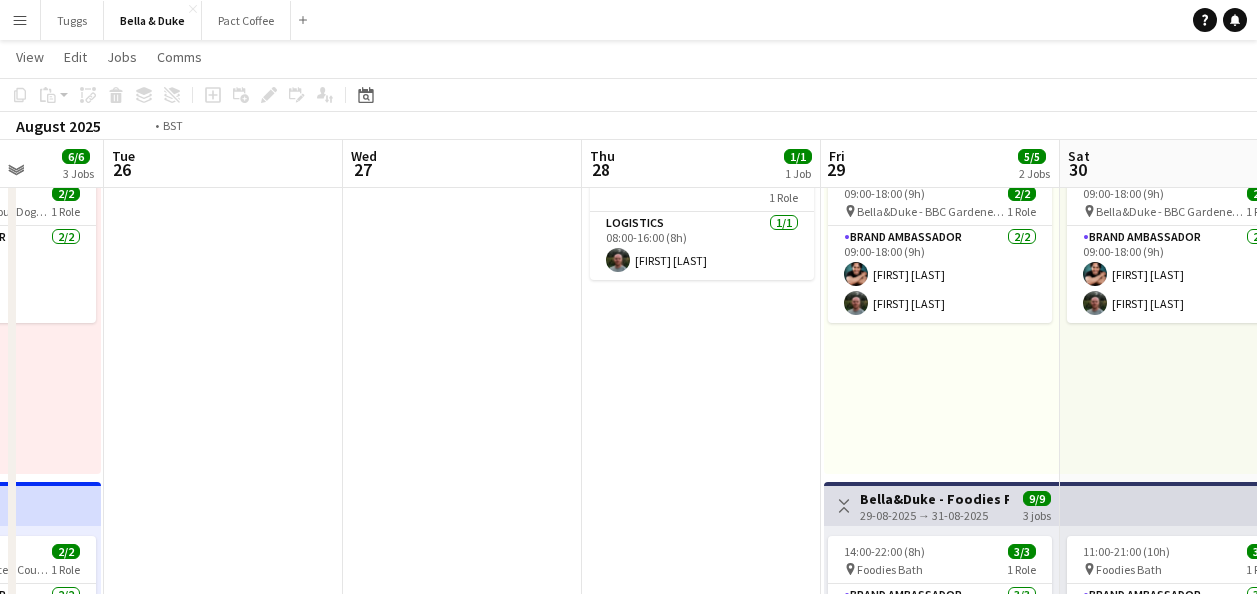 drag, startPoint x: 820, startPoint y: 371, endPoint x: 522, endPoint y: 420, distance: 302.00165 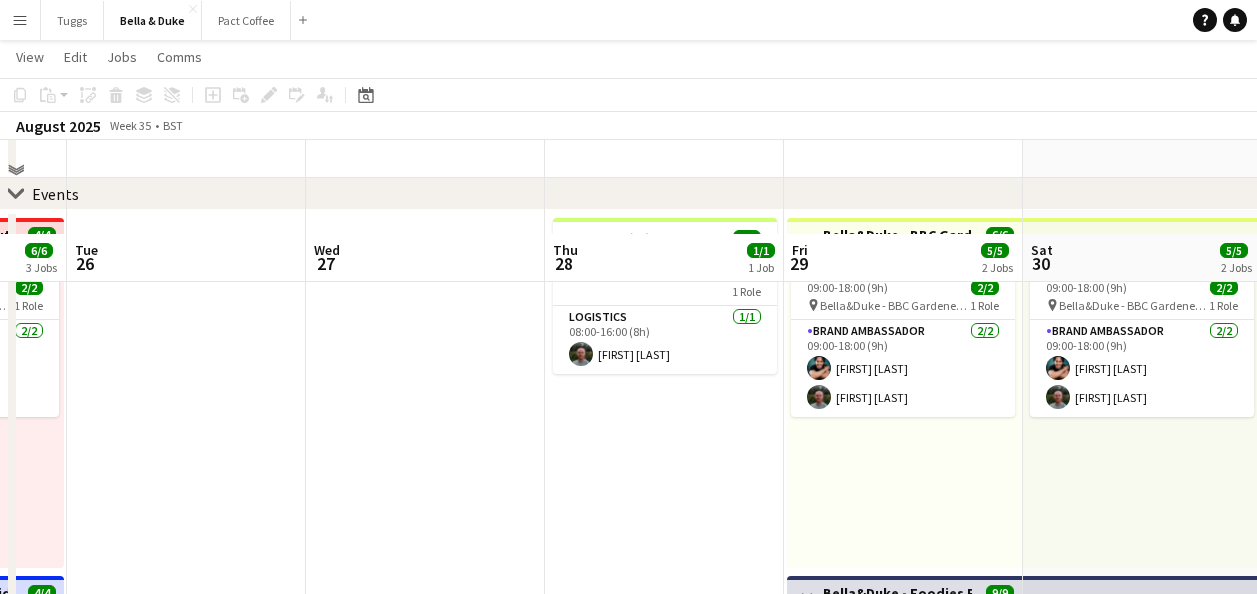 scroll, scrollTop: 100, scrollLeft: 0, axis: vertical 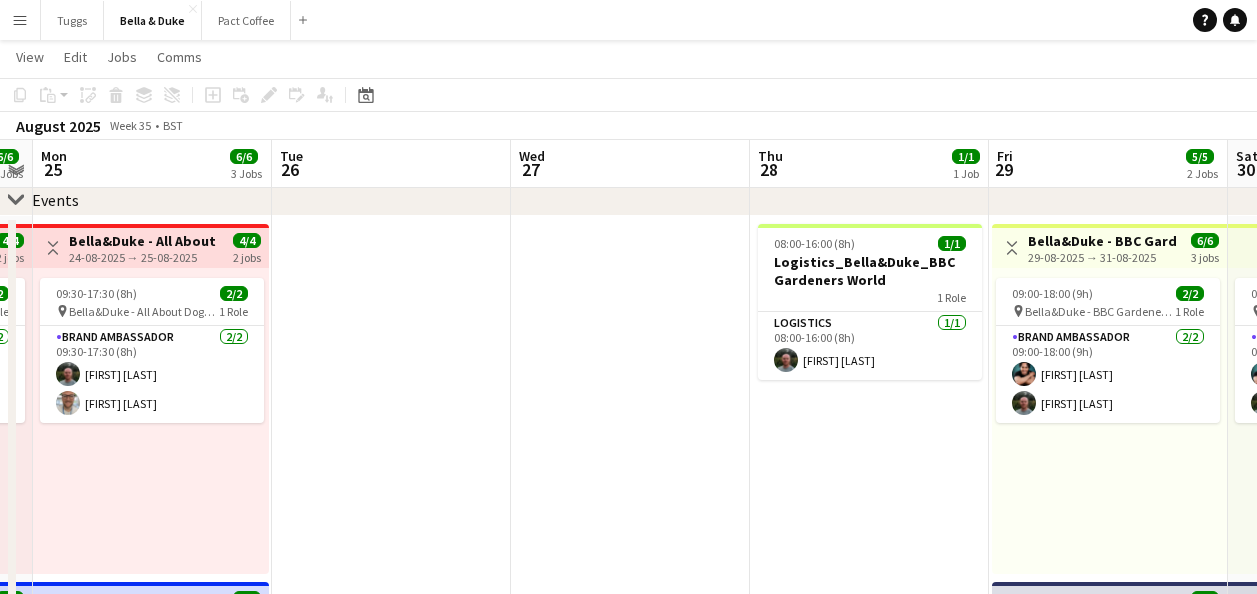 click on "Fri   22   Sat   23   2/2   2 Jobs   Sun   24   6/6   3 Jobs   Mon   25   6/6   3 Jobs   Tue   26   Wed   27   Thu   28   1/1   1 Job   Fri   29   5/5   2 Jobs   Sat   30   5/5   2 Jobs   Sun   31   5/5   2 Jobs   Mon   1      08:00-16:00 (8h)    1/1   Logistics_Bella&Duke_All About Dogs - Norfolk   1 Role   Logistics   1/1   08:00-16:00 (8h)
[FIRST] [LAST]     08:00-16:00 (8h)    1/1   Logistics_Bella&Duke_Edenbridge and Oxted Country Show   1 Role   Logistics   1/1   08:00-16:00 (8h)
[FIRST] [LAST]
Toggle View
Bella&Duke - All About Dogs - Norfolk  24-08-2025 → 25-08-2025   4/4   2 jobs      09:30-17:30 (8h)    2/2
pin
Bella&Duke - All About Dogs - Norfolk   1 Role   Brand Ambassador   2/2   09:30-17:30 (8h)
[FIRST] [LAST] [FIRST] [LAST]
Toggle View
Bella&Duke - Edenbridge and Oxted Country Show  24-08-2025 → 25-08-2025   4/4   2 jobs      08:00-18:00 (10h)    2/2
pin
Edenbridge and Oxted Country Show" at bounding box center [628, 684] 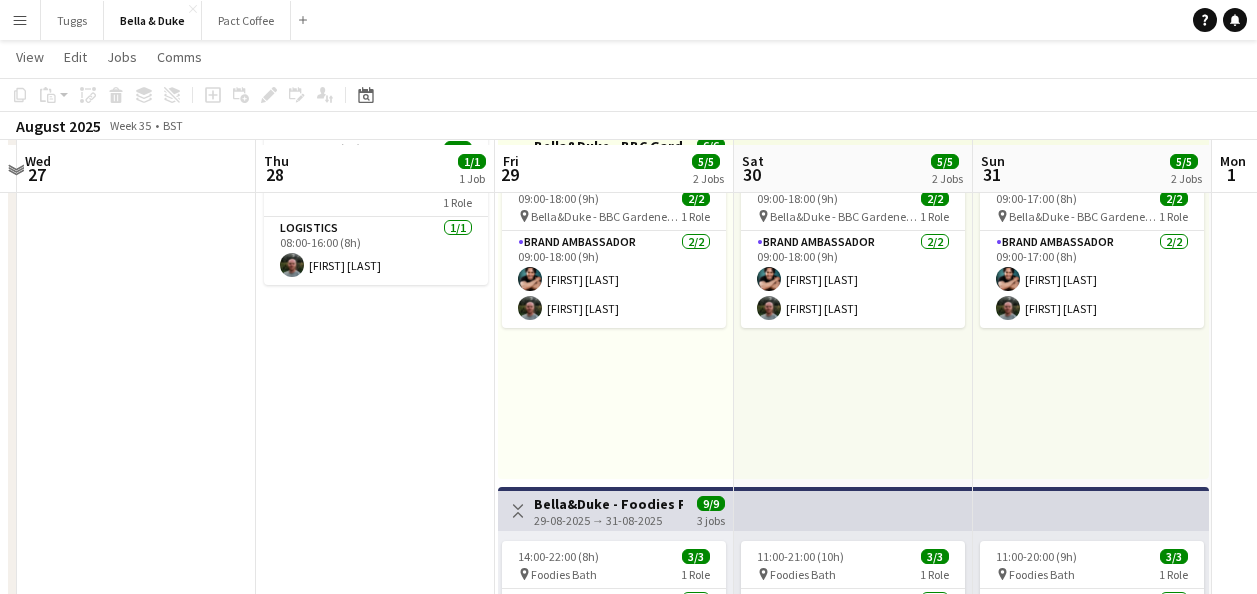 scroll, scrollTop: 200, scrollLeft: 0, axis: vertical 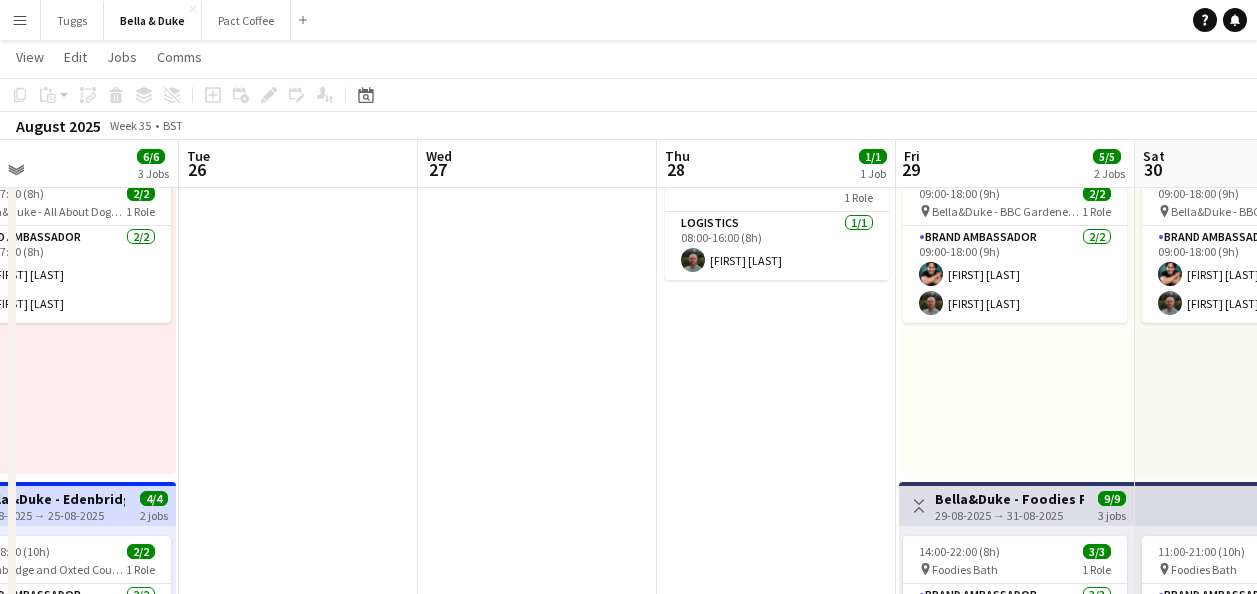 drag, startPoint x: 705, startPoint y: 471, endPoint x: 692, endPoint y: 463, distance: 15.264338 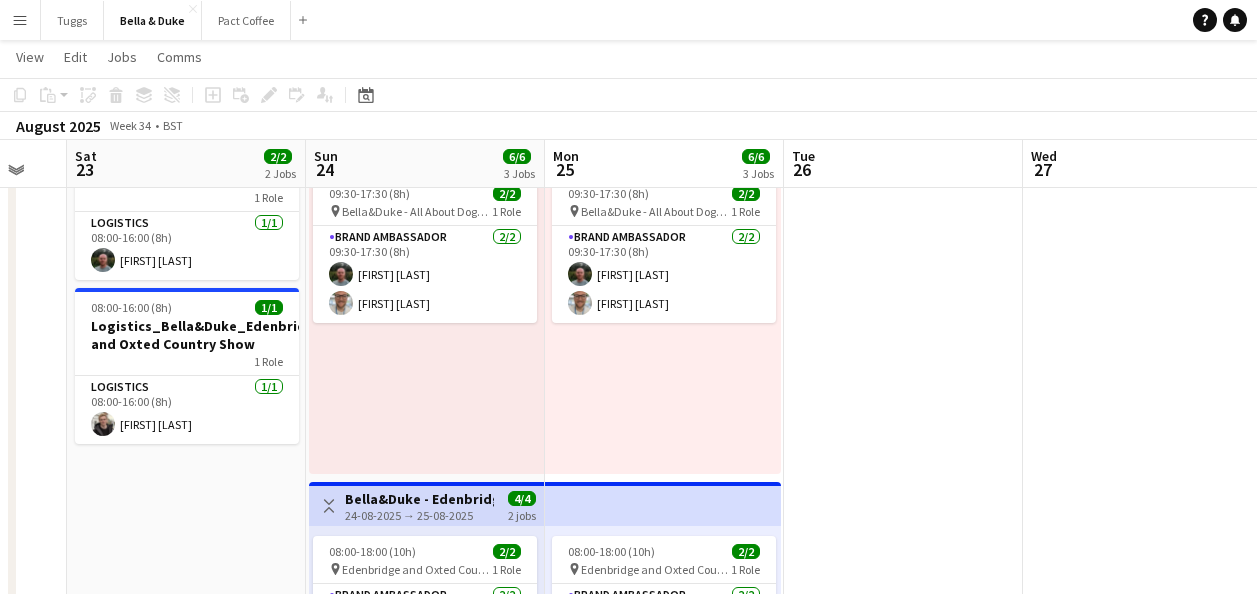 drag, startPoint x: 733, startPoint y: 411, endPoint x: 705, endPoint y: 415, distance: 28.284271 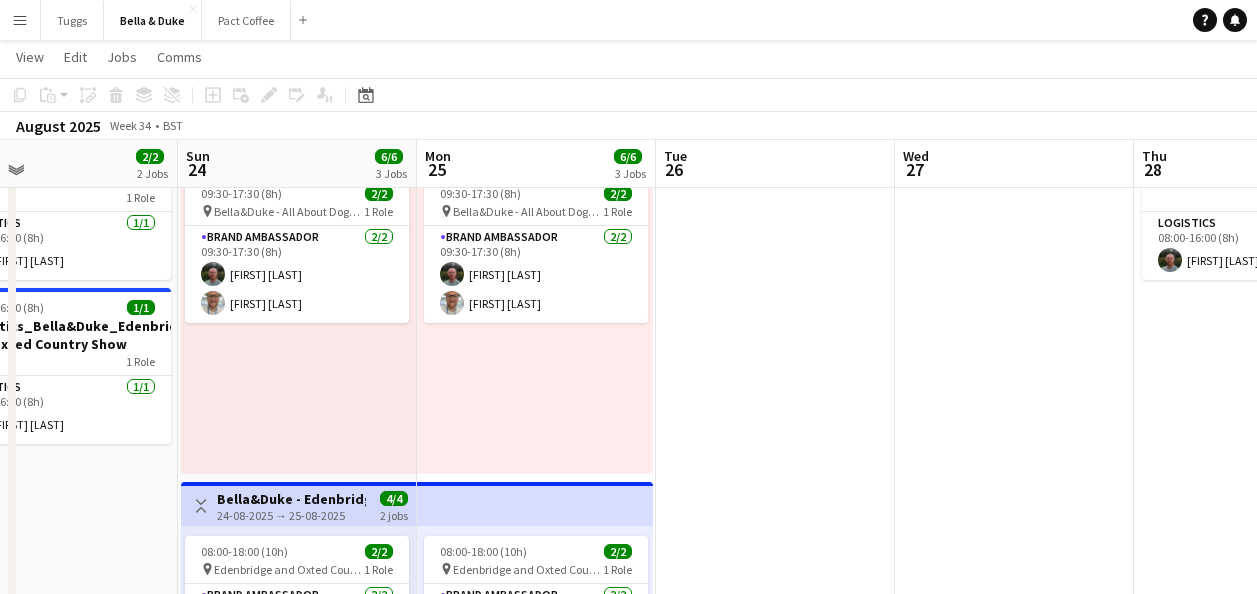 drag, startPoint x: 824, startPoint y: 419, endPoint x: 973, endPoint y: 419, distance: 149 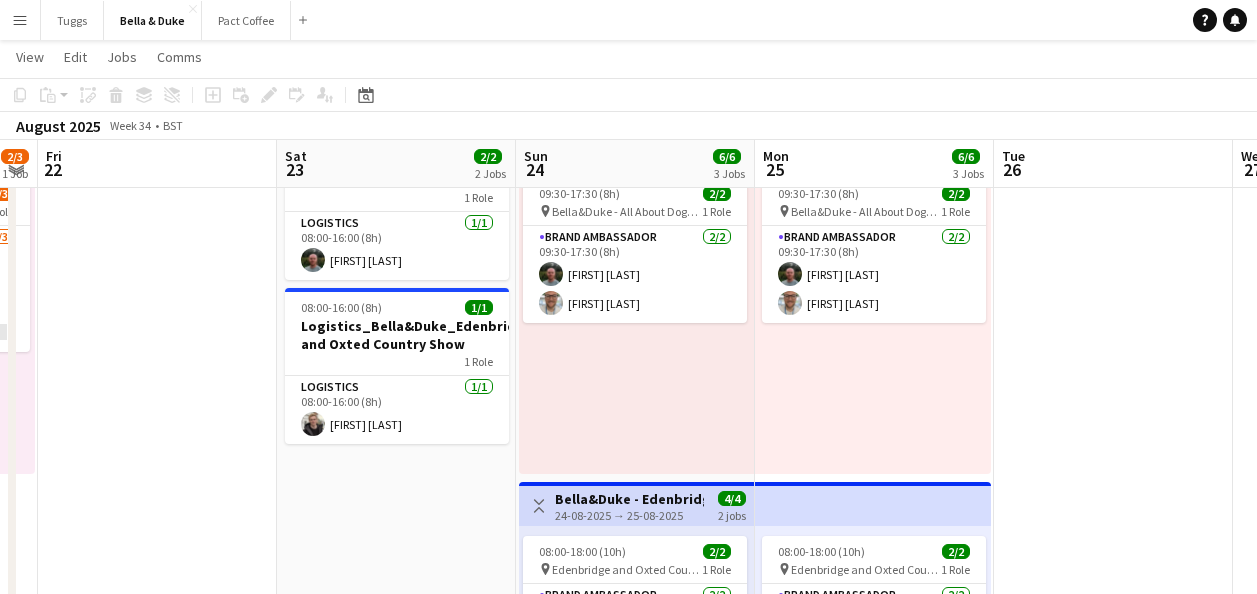 drag, startPoint x: 342, startPoint y: 501, endPoint x: 433, endPoint y: 501, distance: 91 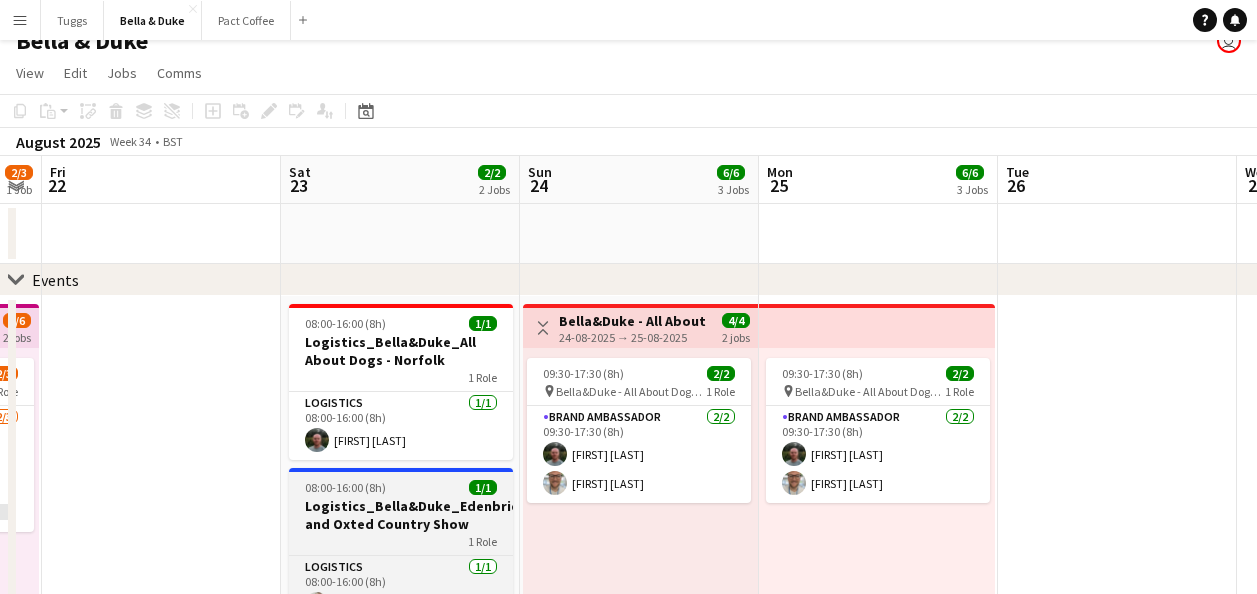 scroll, scrollTop: 0, scrollLeft: 0, axis: both 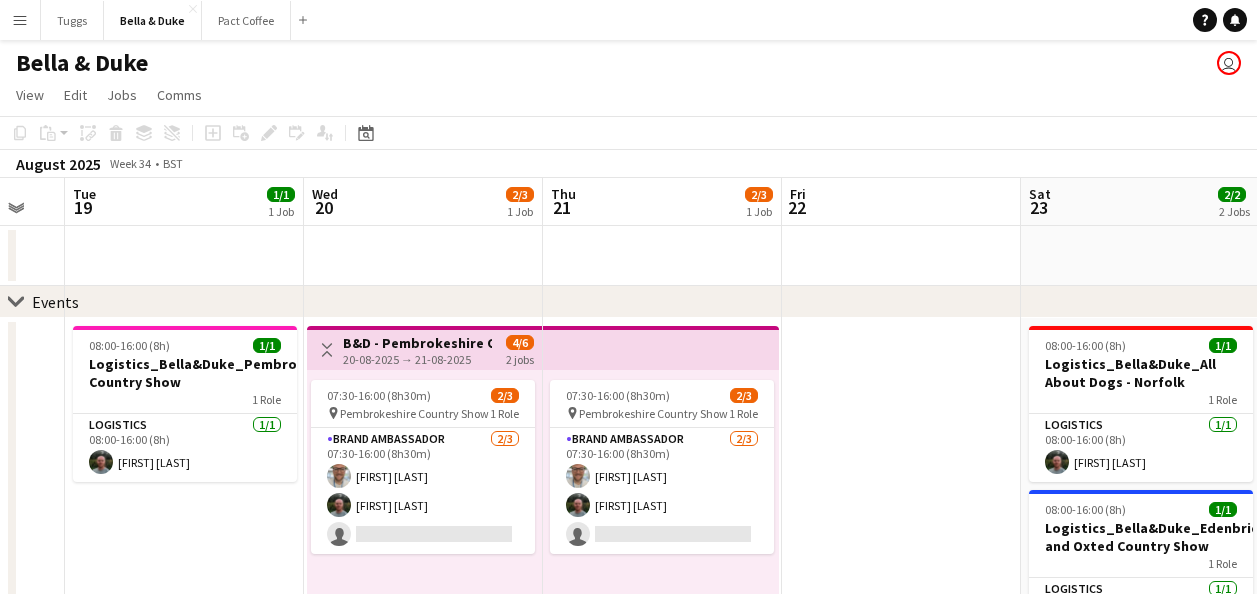 drag, startPoint x: 235, startPoint y: 489, endPoint x: 978, endPoint y: 550, distance: 745.4998 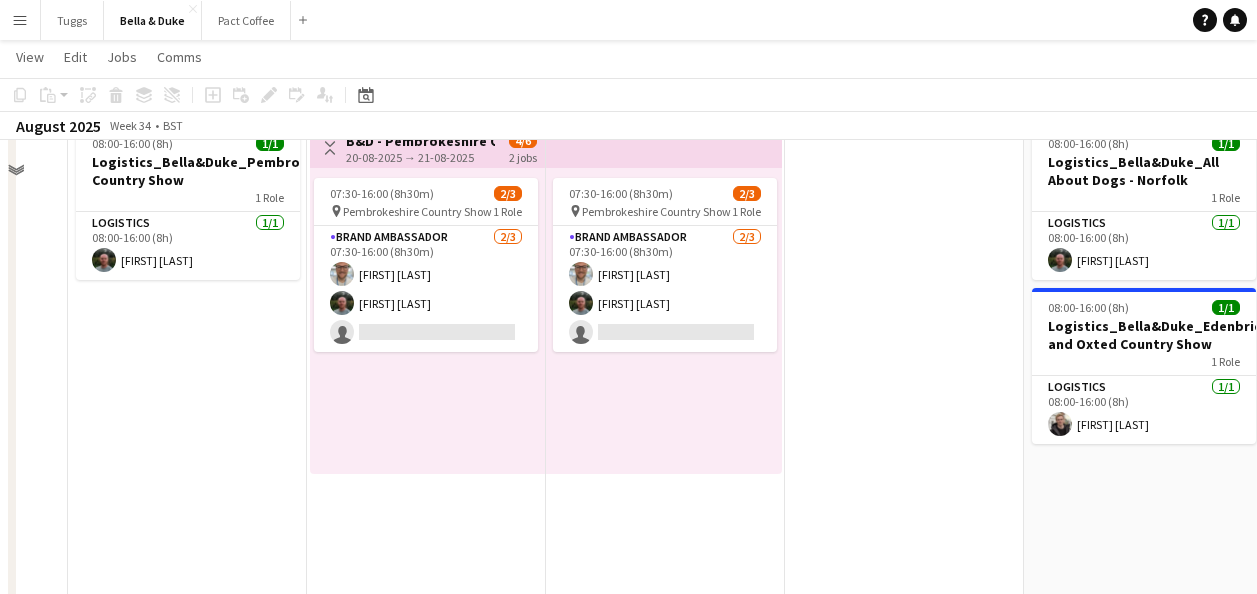 scroll, scrollTop: 100, scrollLeft: 0, axis: vertical 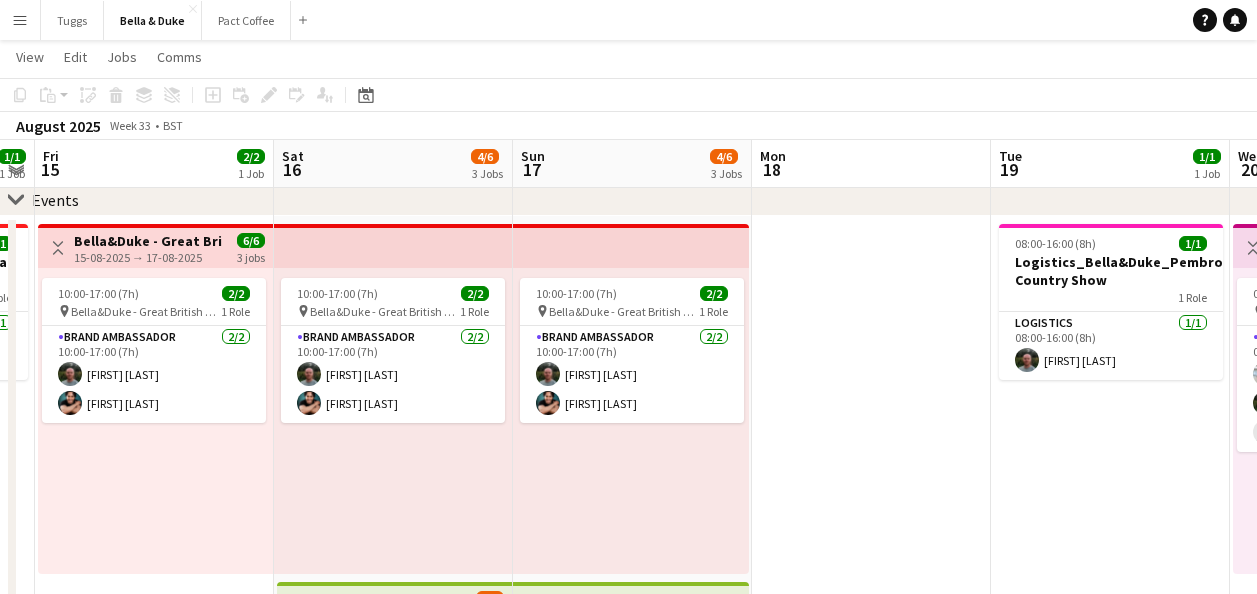 drag, startPoint x: 181, startPoint y: 467, endPoint x: 1113, endPoint y: 450, distance: 932.155 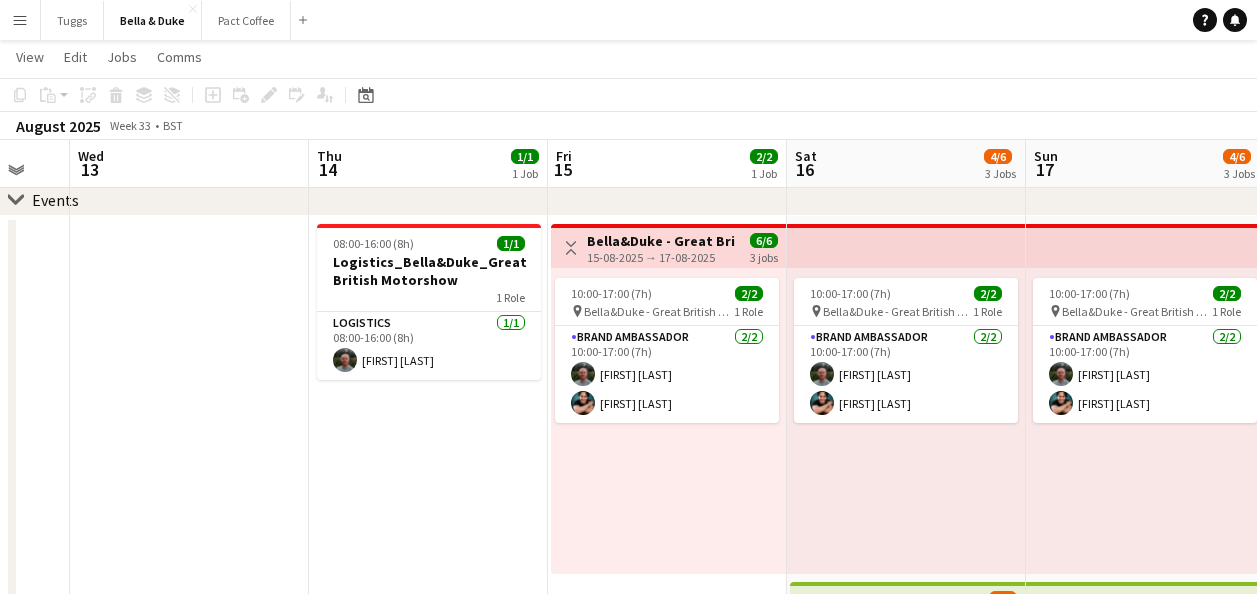 drag, startPoint x: 962, startPoint y: 447, endPoint x: 1156, endPoint y: 448, distance: 194.00258 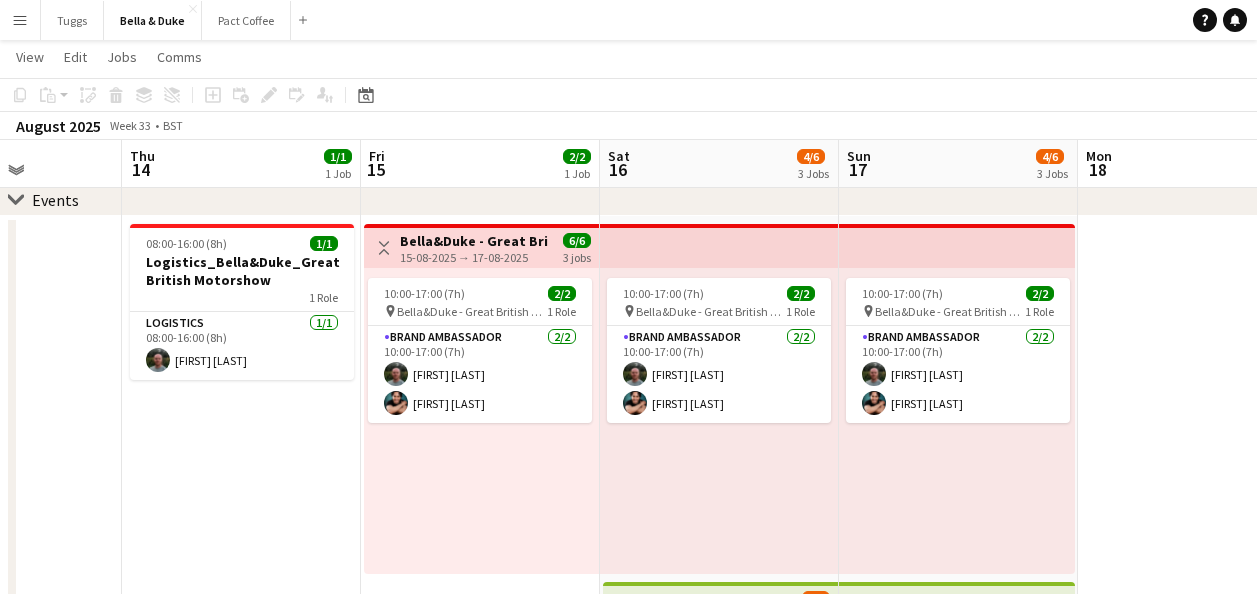 drag, startPoint x: 262, startPoint y: 472, endPoint x: 331, endPoint y: 460, distance: 70.035706 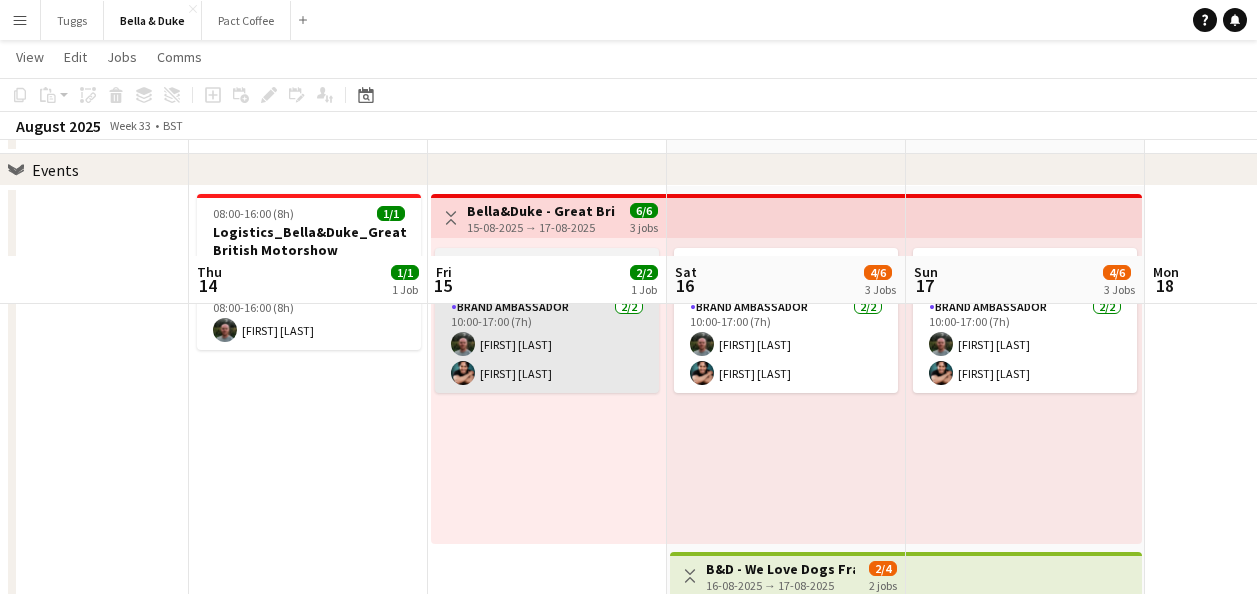 scroll, scrollTop: 100, scrollLeft: 0, axis: vertical 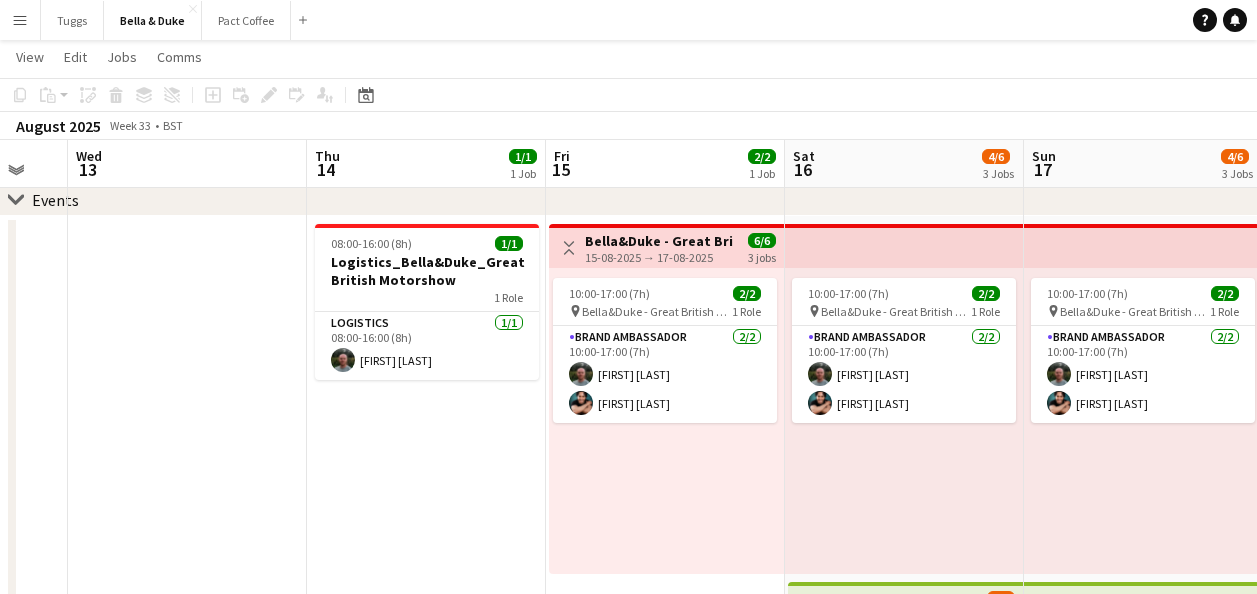 drag, startPoint x: 529, startPoint y: 486, endPoint x: 994, endPoint y: 487, distance: 465.00107 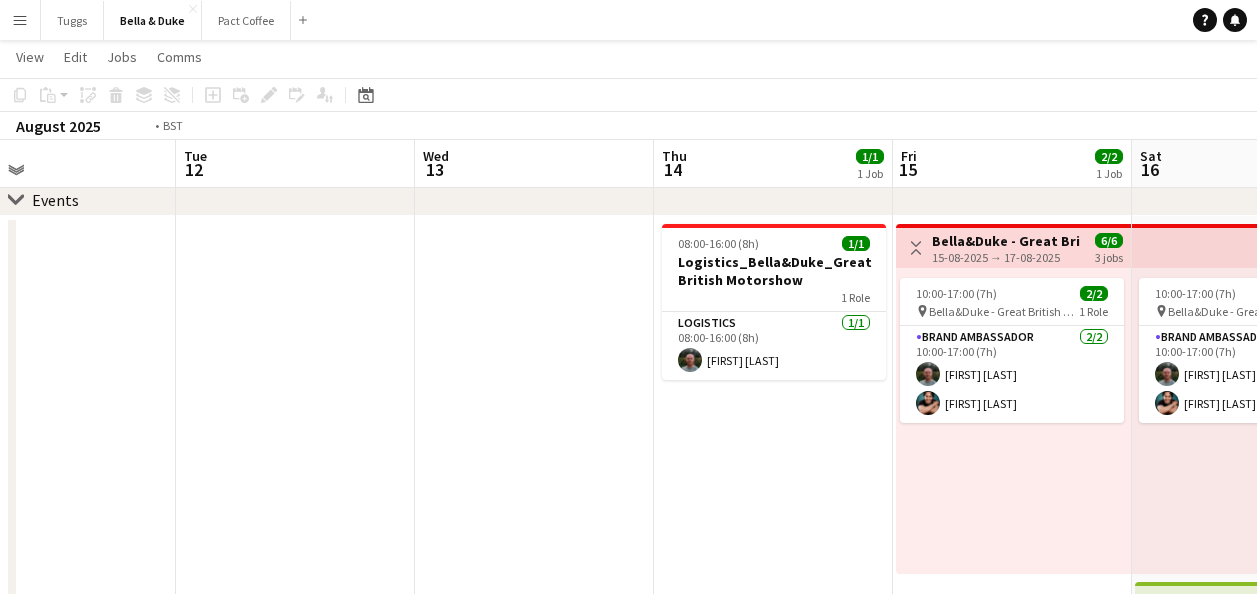drag, startPoint x: 526, startPoint y: 447, endPoint x: 943, endPoint y: 430, distance: 417.34637 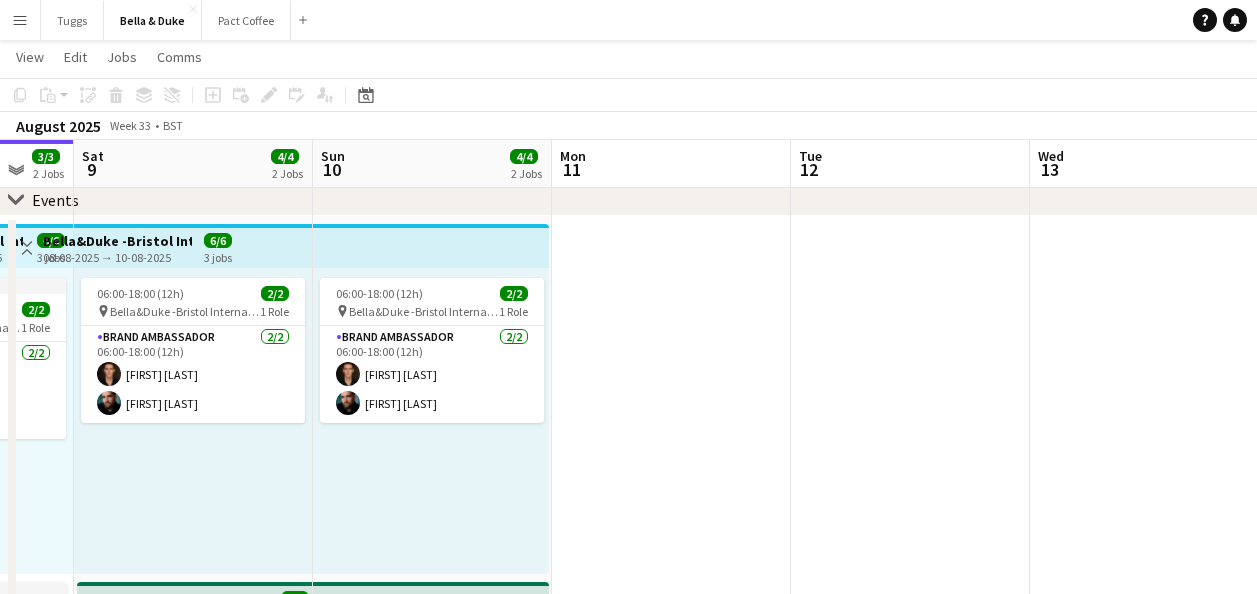 drag, startPoint x: 861, startPoint y: 431, endPoint x: 883, endPoint y: 431, distance: 22 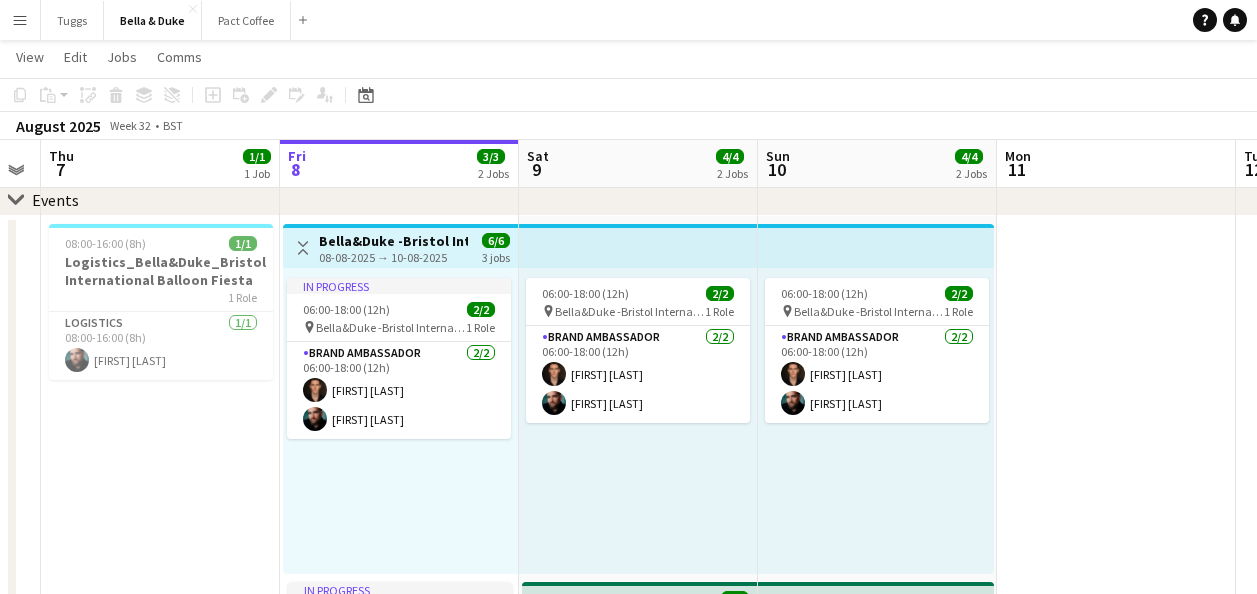 drag, startPoint x: 515, startPoint y: 492, endPoint x: 806, endPoint y: 486, distance: 291.06186 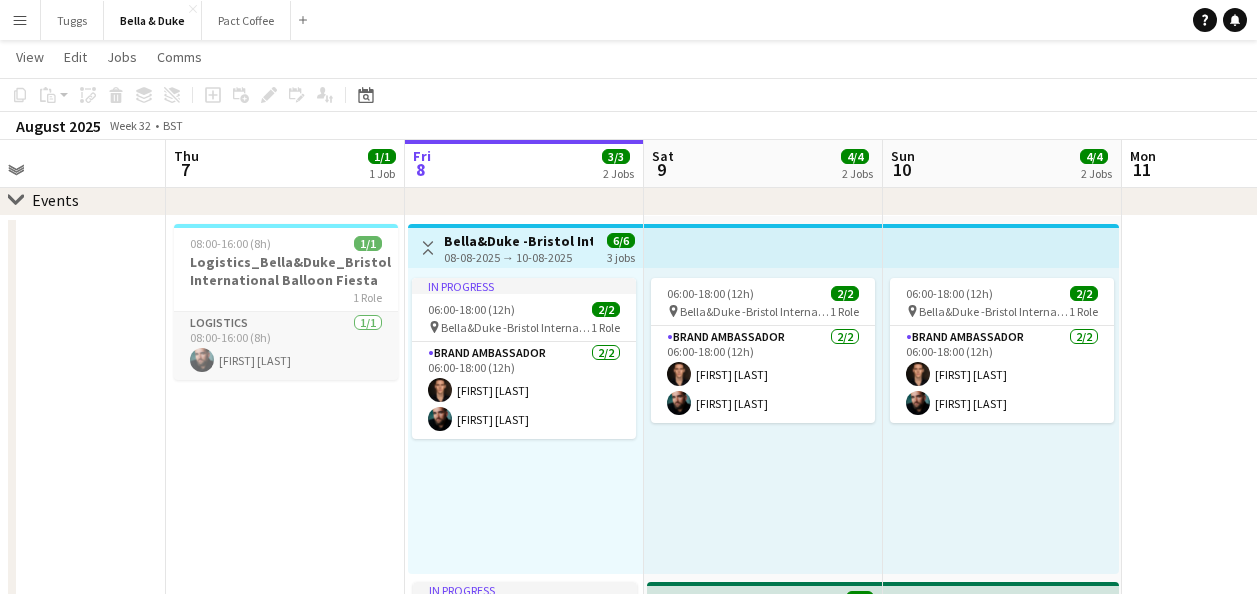 click on "Logistics   1/1   08:00-16:00 (8h)
[FIRST] [LAST]" at bounding box center (286, 346) 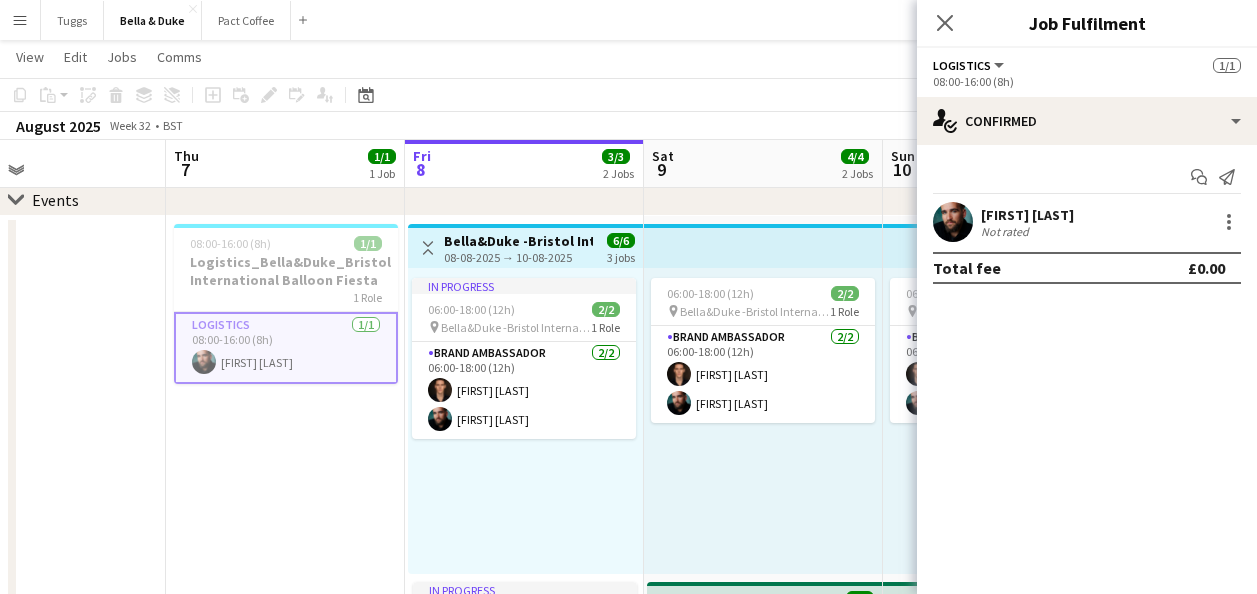 click on "08:00-16:00 (8h)    1/1   Logistics_Bella&Duke_Bristol International Balloon Fiesta   1 Role   Logistics   1/1   08:00-16:00 (8h)
[FIRST] [LAST]" at bounding box center (285, 757) 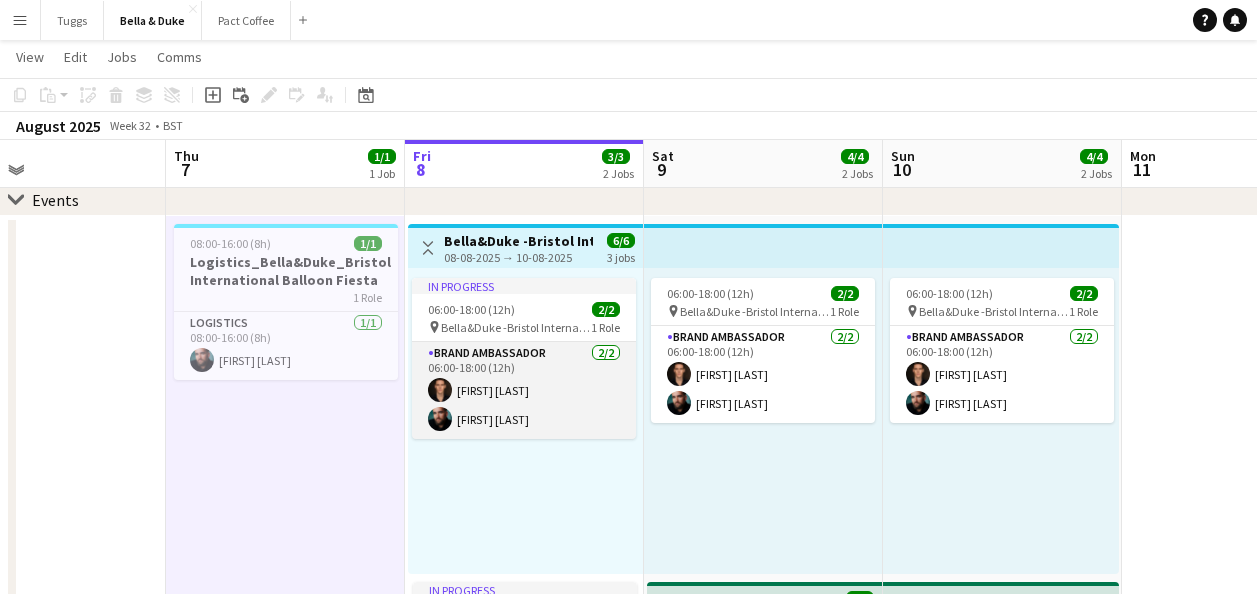 click on "Brand Ambassador   2/2   06:00-18:00 (12h)
[FIRST] [LAST] [FIRST] [LAST]" at bounding box center [524, 390] 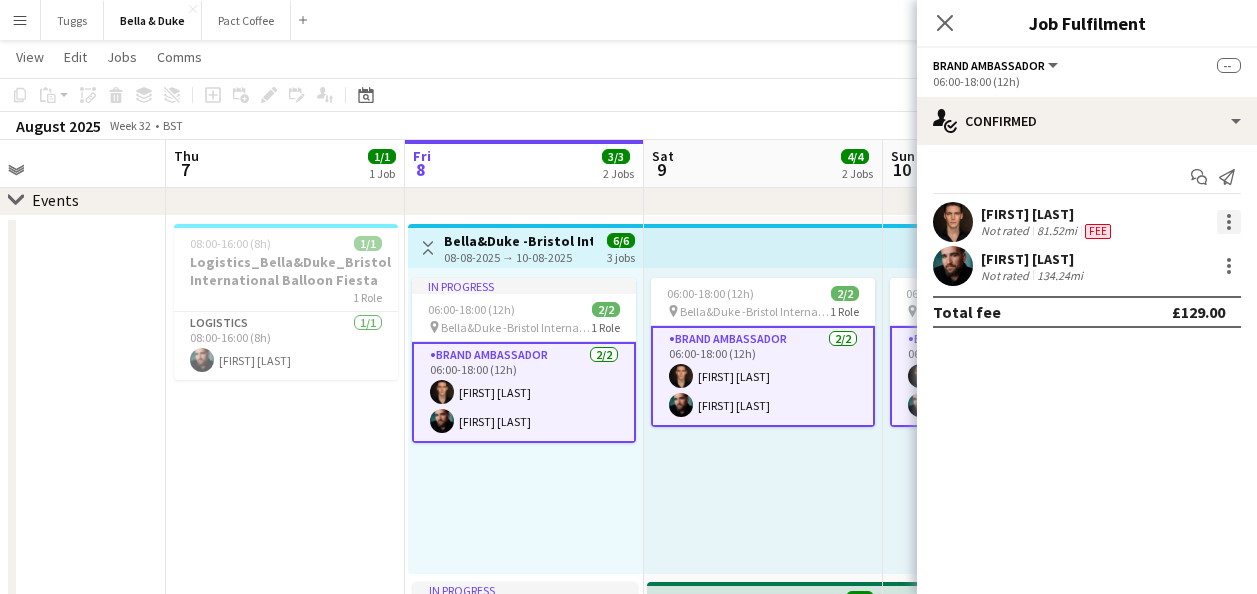 click at bounding box center [1229, 222] 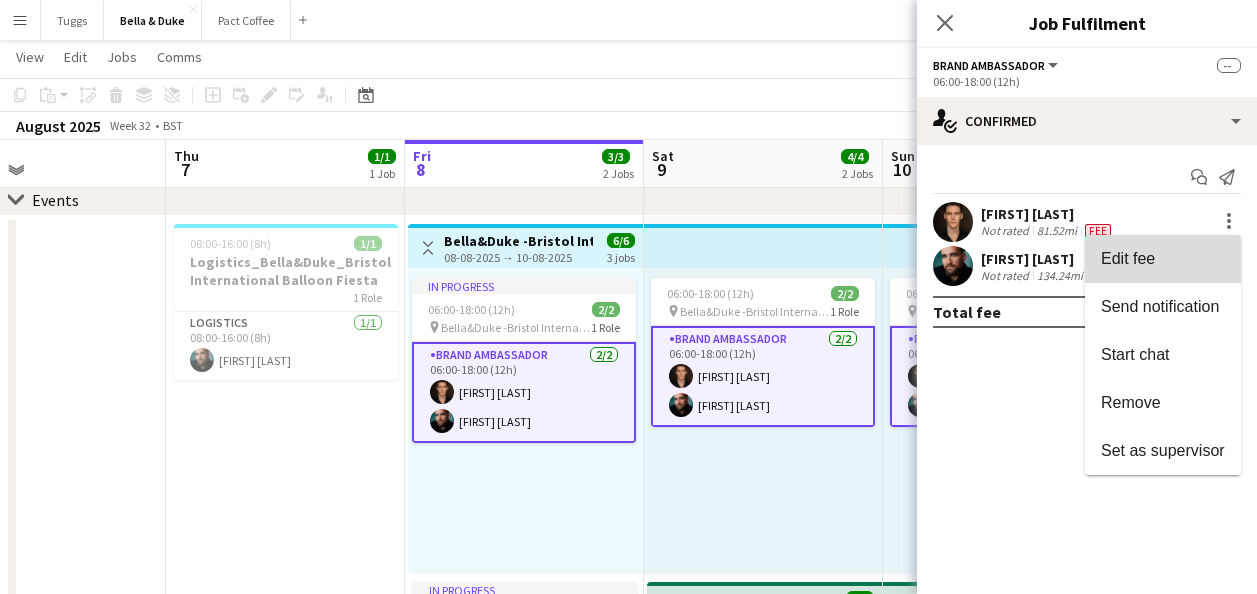 click on "Edit fee" at bounding box center (1163, 259) 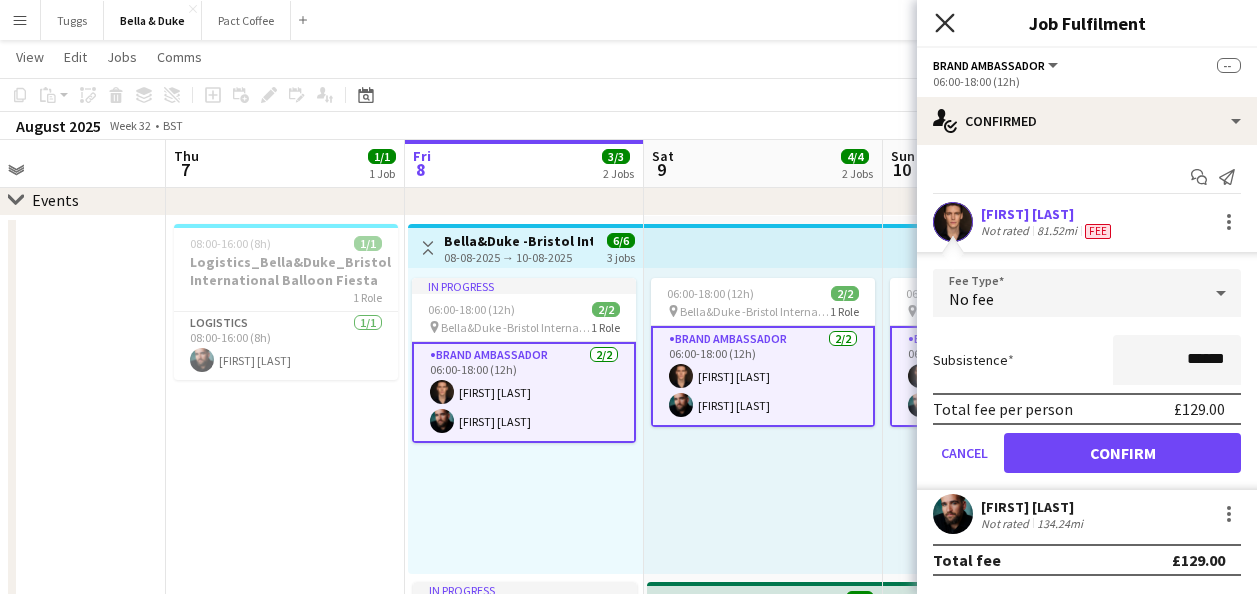 click on "Close pop-in" 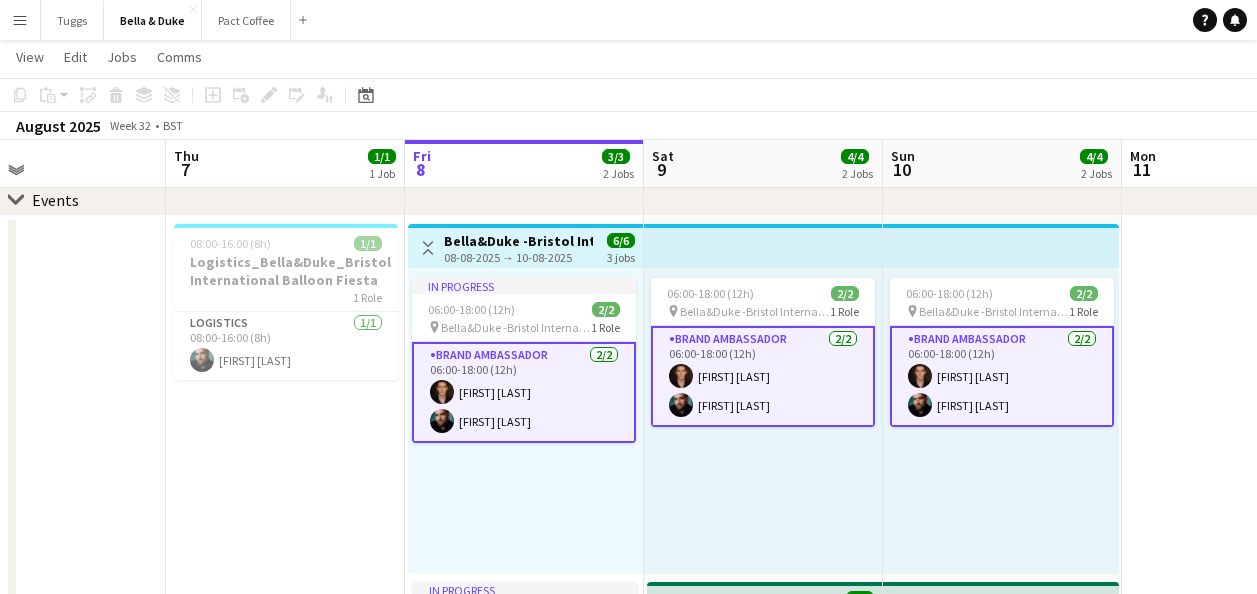 click on "08:00-16:00 (8h)    1/1   Logistics_Bella&Duke_Bristol International Balloon Fiesta   1 Role   Logistics   1/1   08:00-16:00 (8h)
[FIRST] [LAST]" at bounding box center [285, 757] 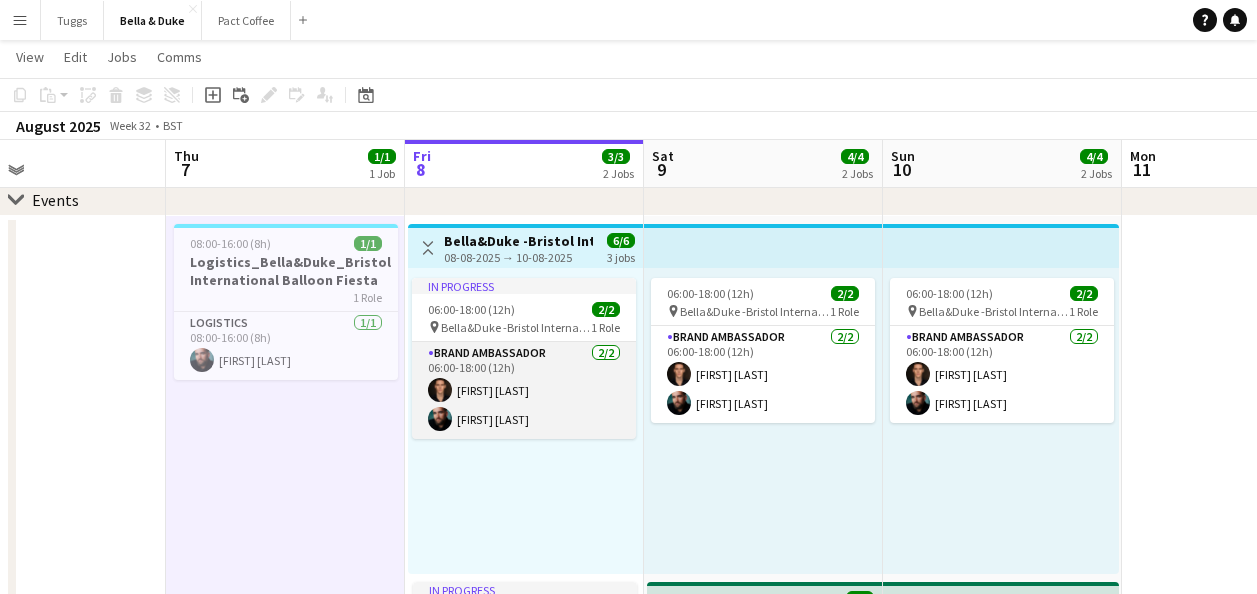 click on "Brand Ambassador   2/2   06:00-18:00 (12h)
[FIRST] [LAST] [FIRST] [LAST]" at bounding box center [524, 390] 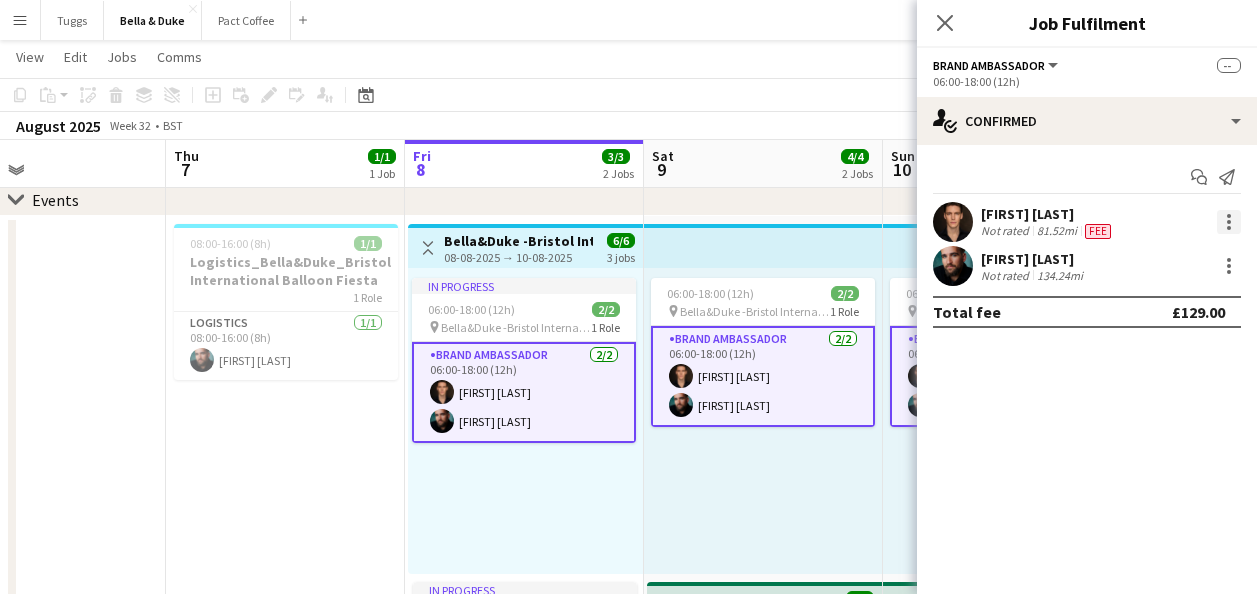 click at bounding box center [1229, 222] 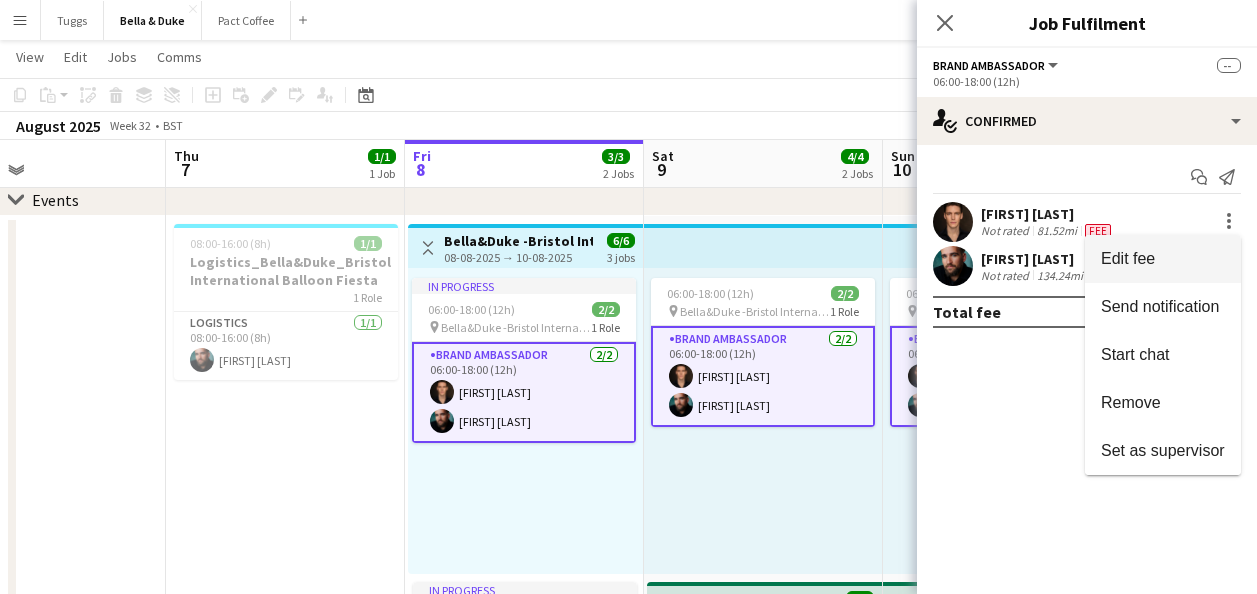 click on "Edit fee" at bounding box center [1163, 259] 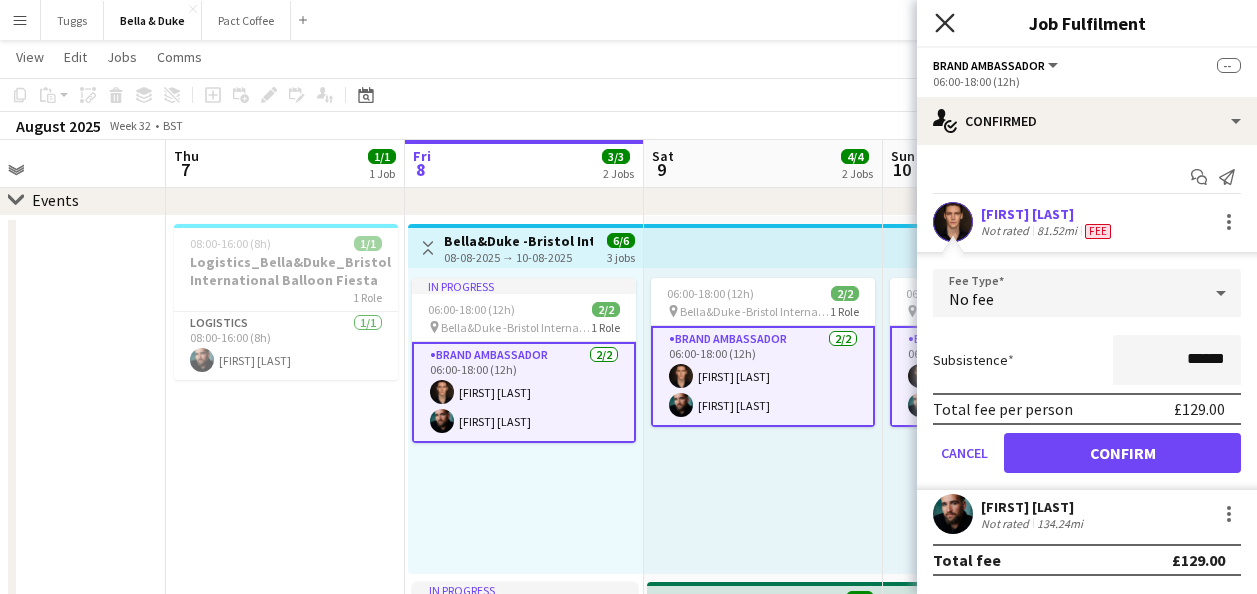 click on "Close pop-in" 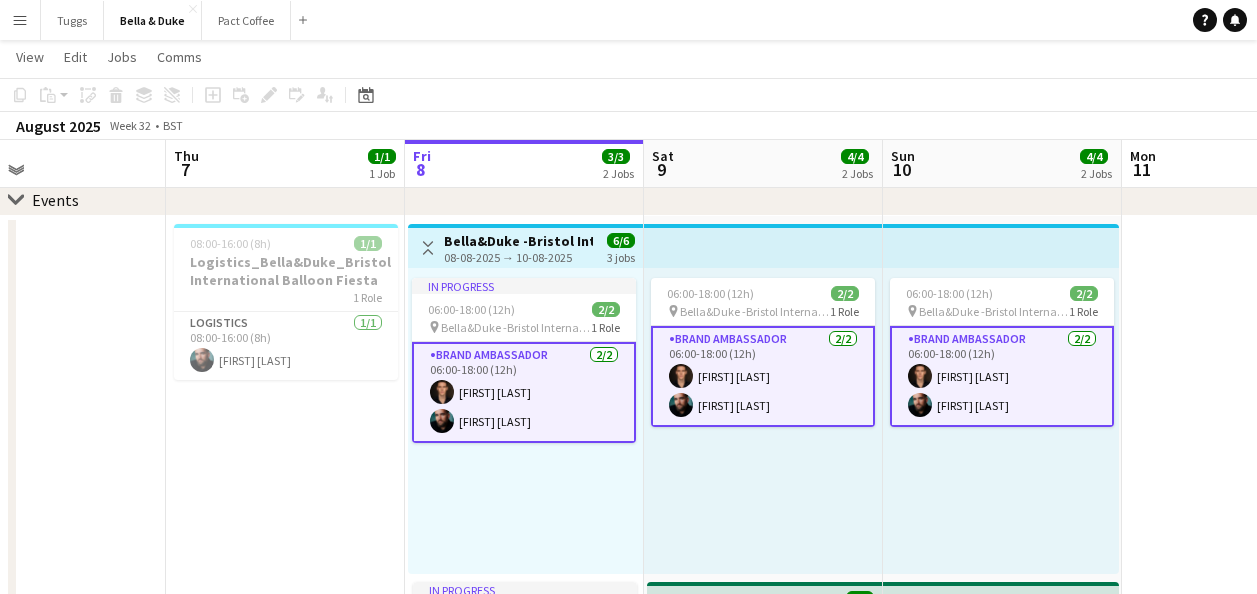 click on "08:00-16:00 (8h)    1/1   Logistics_Bella&Duke_Bristol International Balloon Fiesta   1 Role   Logistics   1/1   08:00-16:00 (8h)
[FIRST] [LAST]" at bounding box center (285, 757) 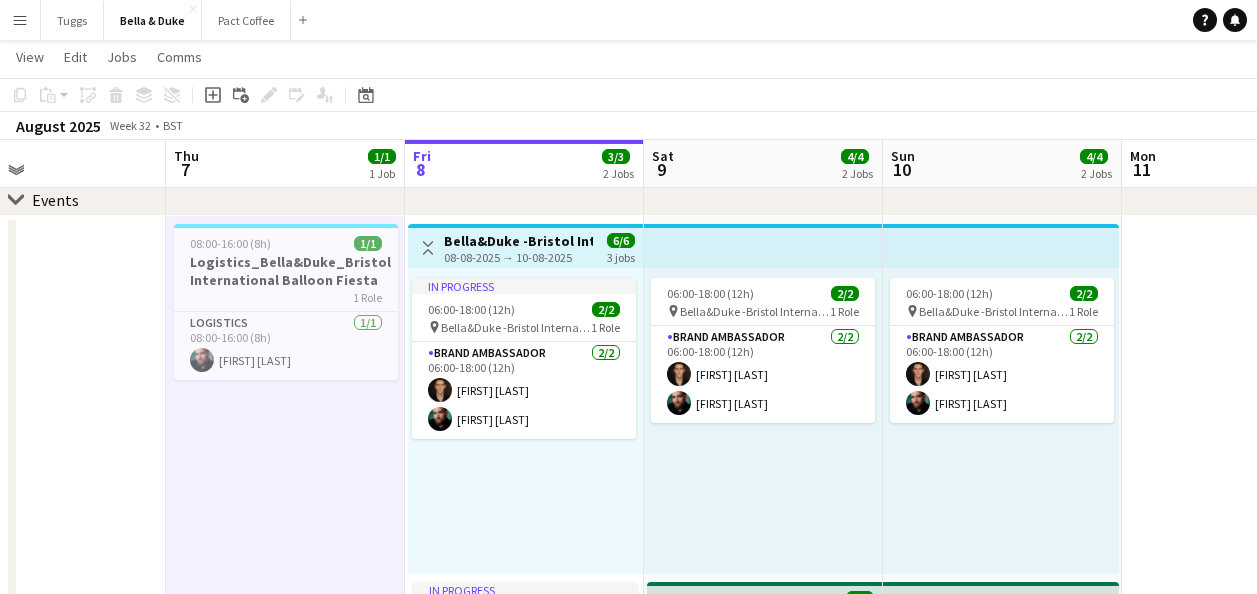 click at bounding box center (46, 757) 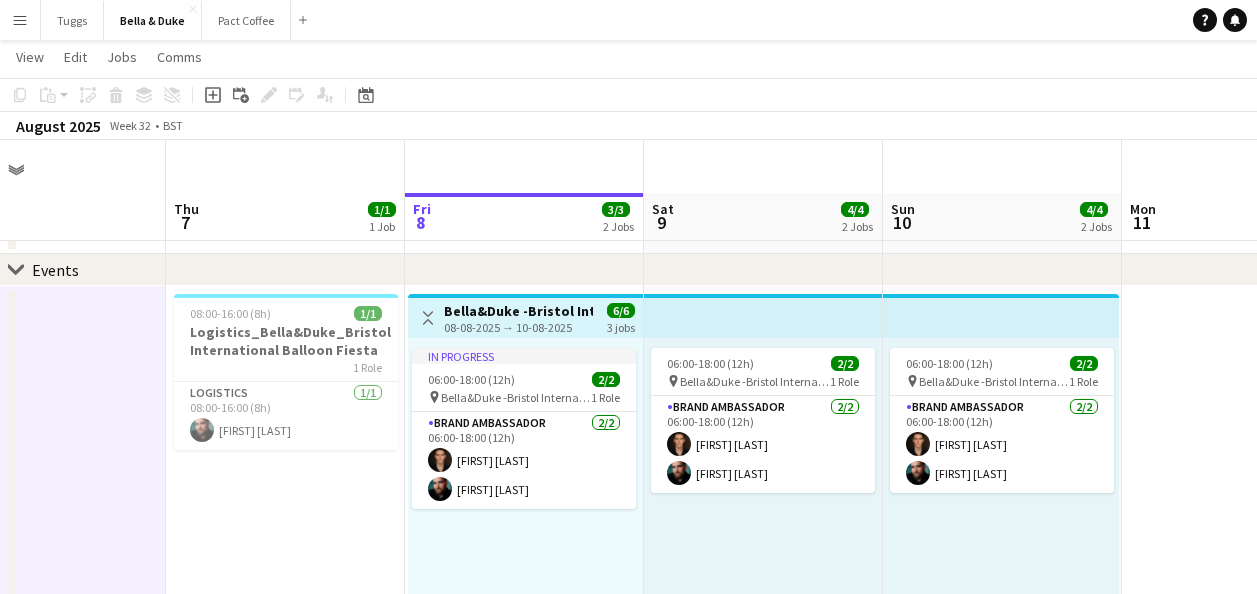 scroll, scrollTop: 0, scrollLeft: 0, axis: both 